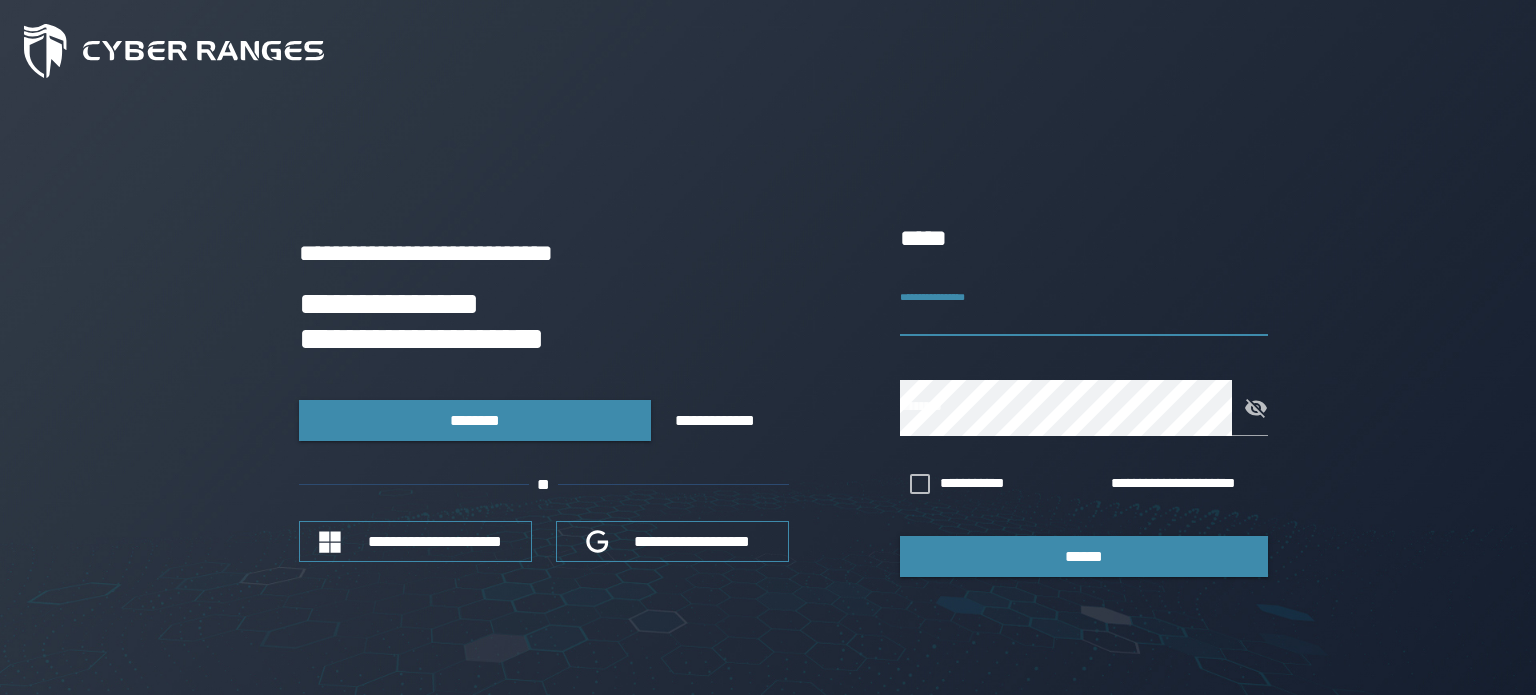 scroll, scrollTop: 0, scrollLeft: 0, axis: both 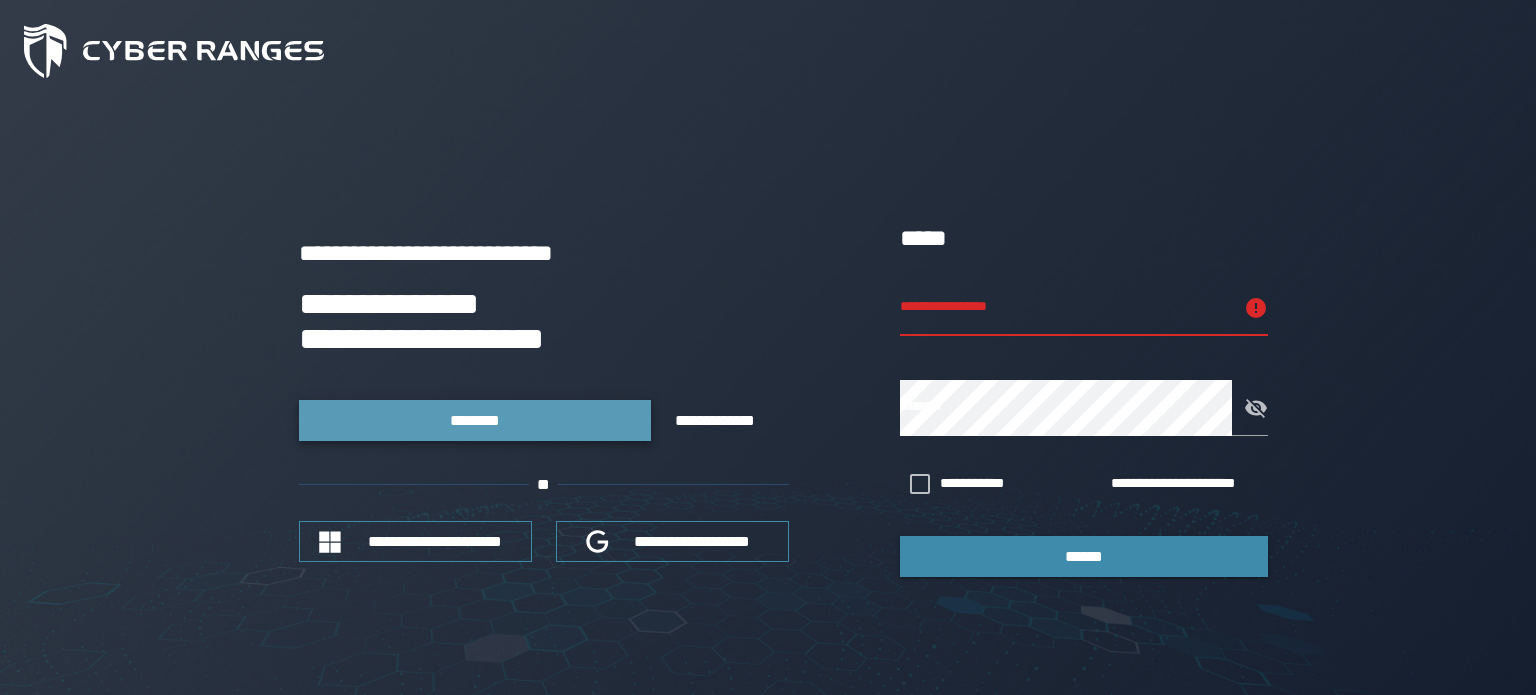 click on "********" at bounding box center [475, 420] 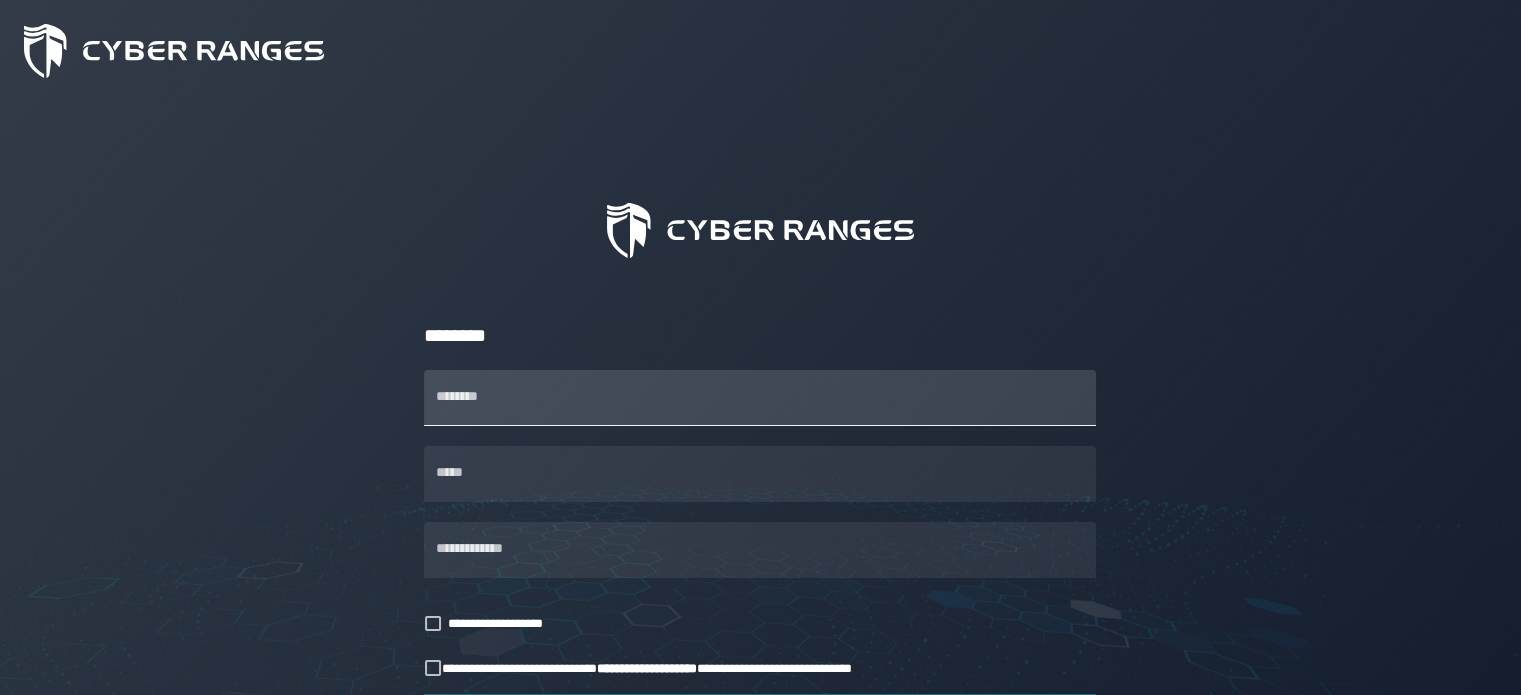 click on "********" at bounding box center (760, 398) 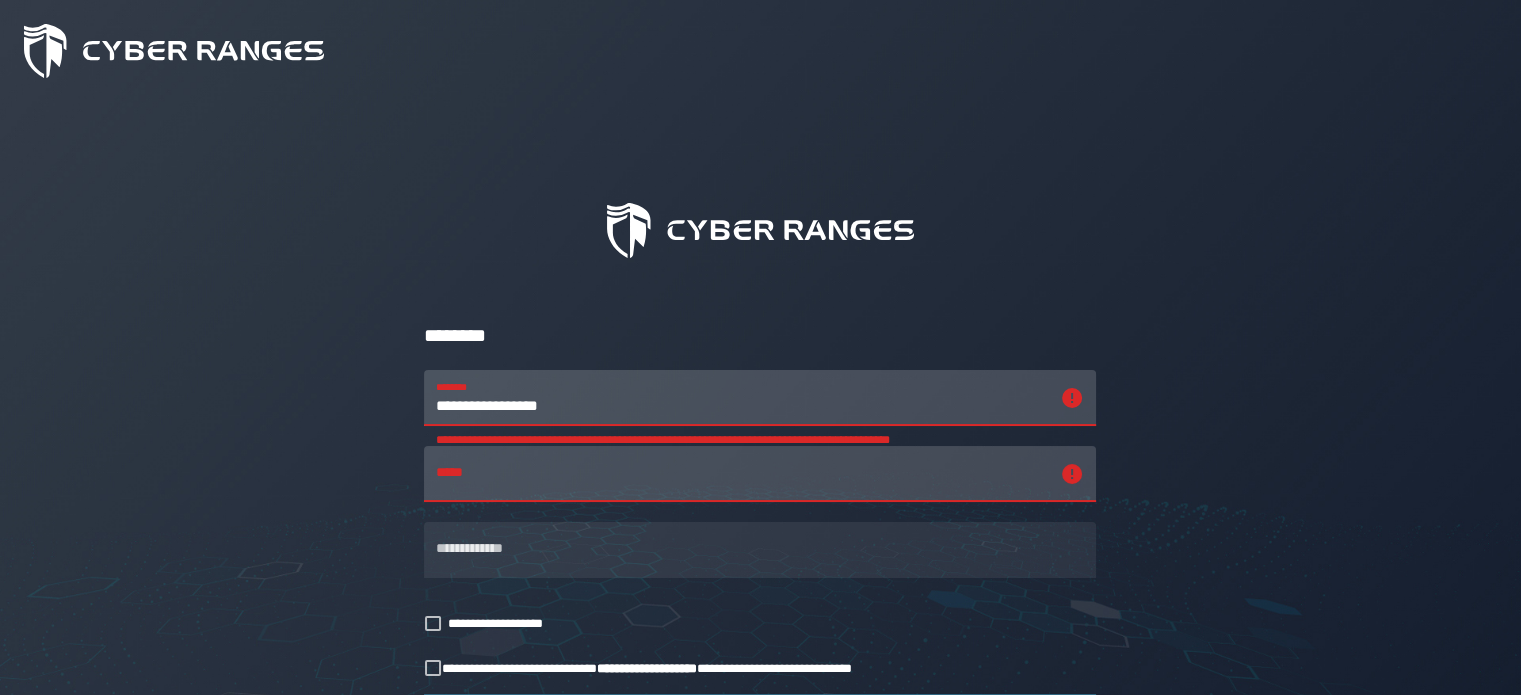 click on "**********" at bounding box center [742, 398] 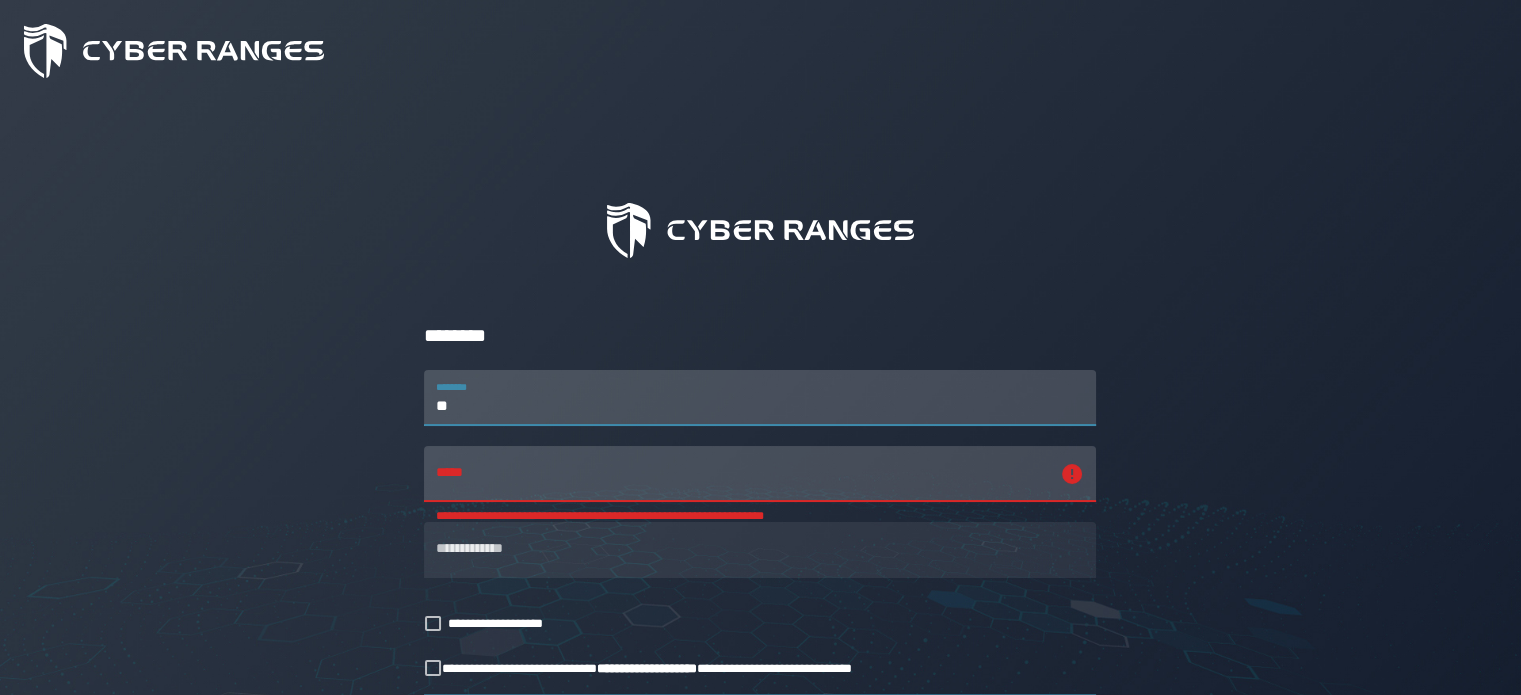 type on "*" 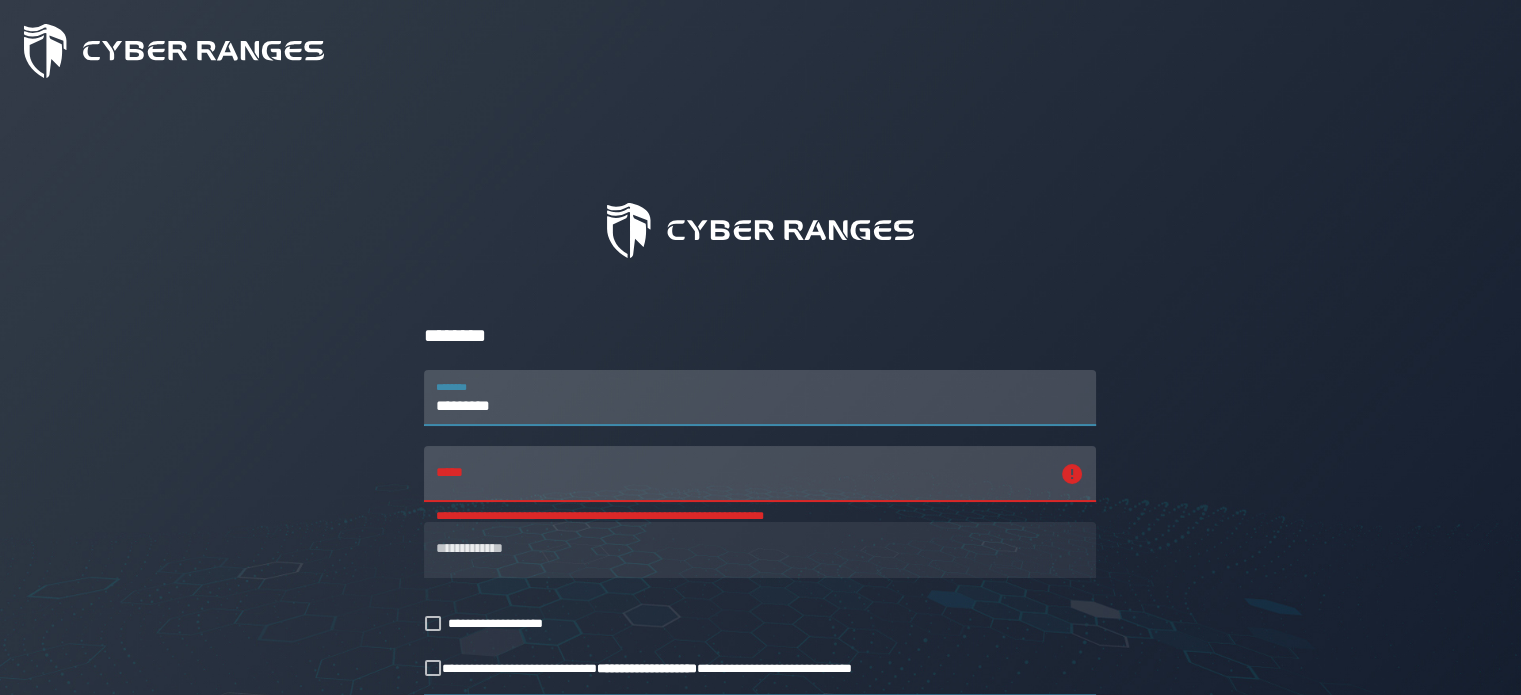 type on "*********" 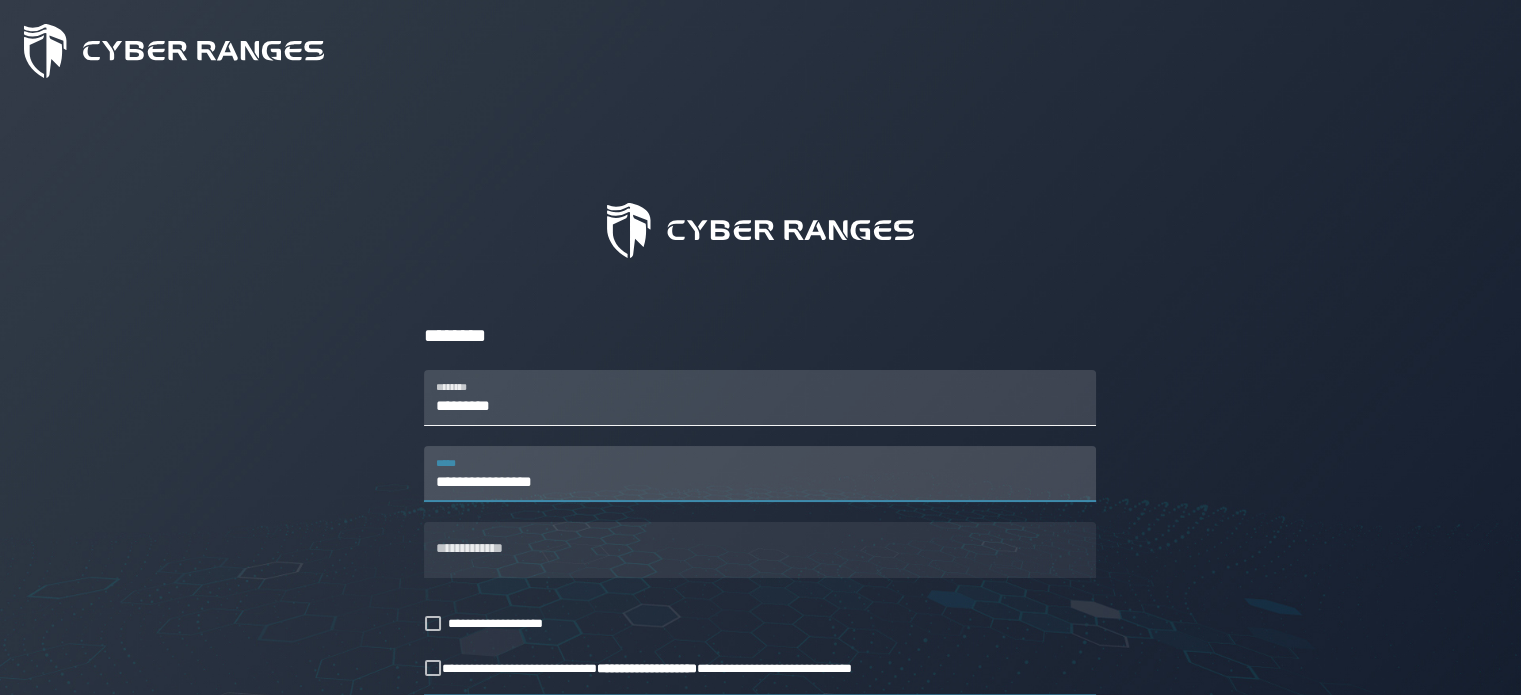type on "**********" 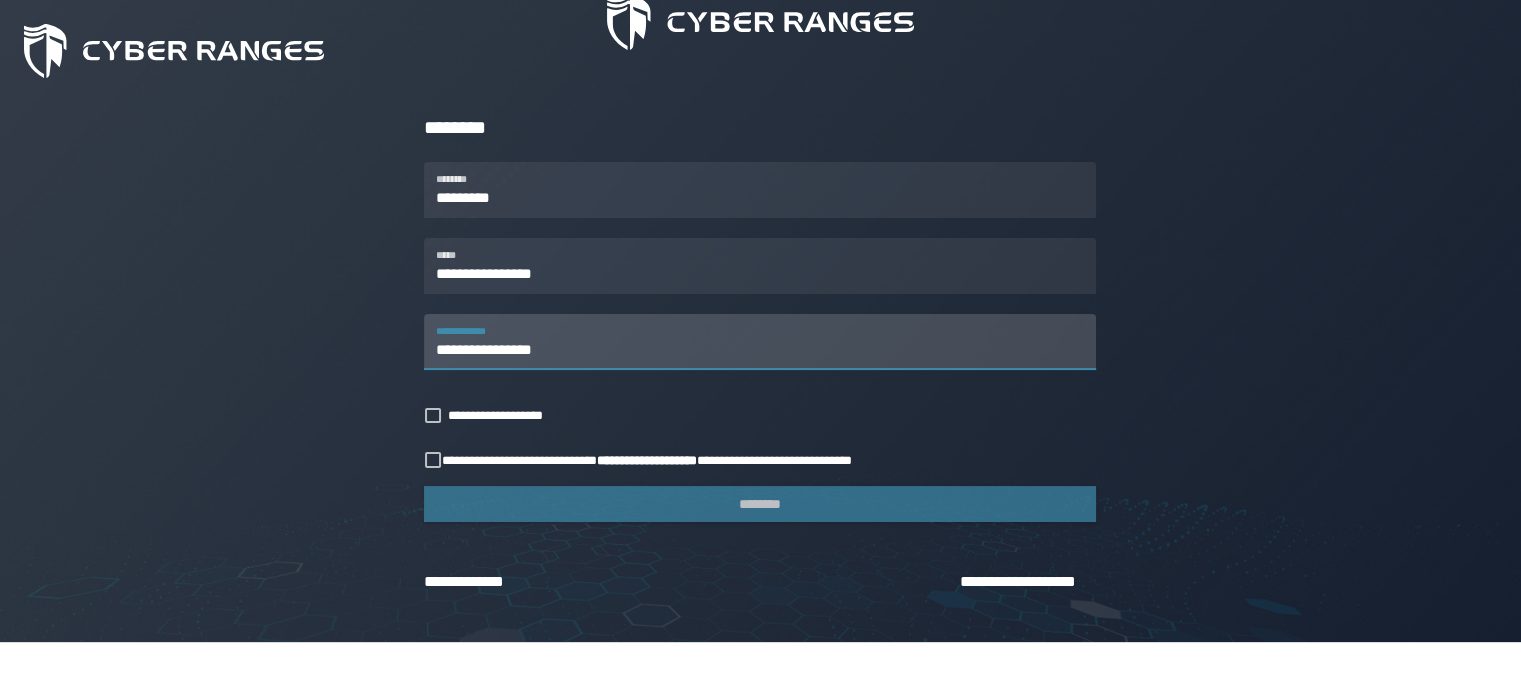 scroll, scrollTop: 208, scrollLeft: 0, axis: vertical 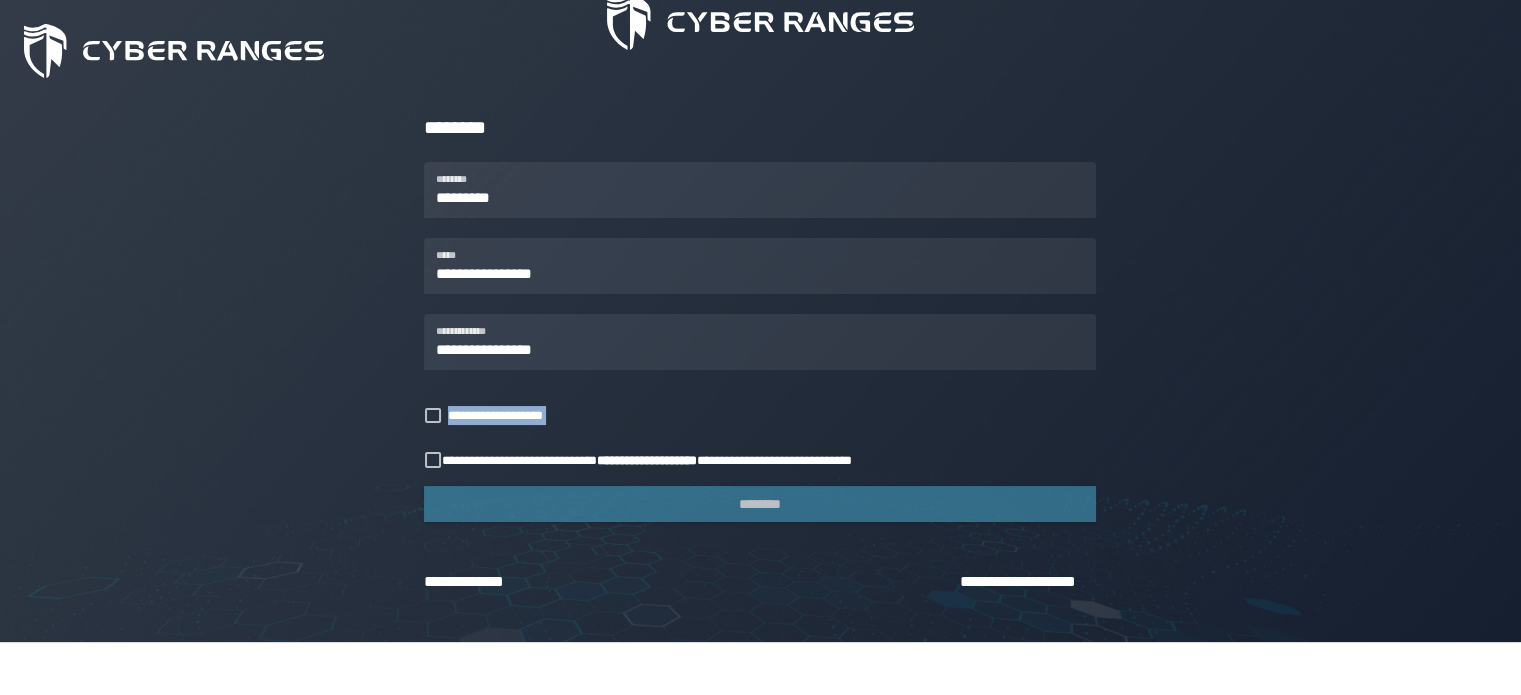 click on "**********" 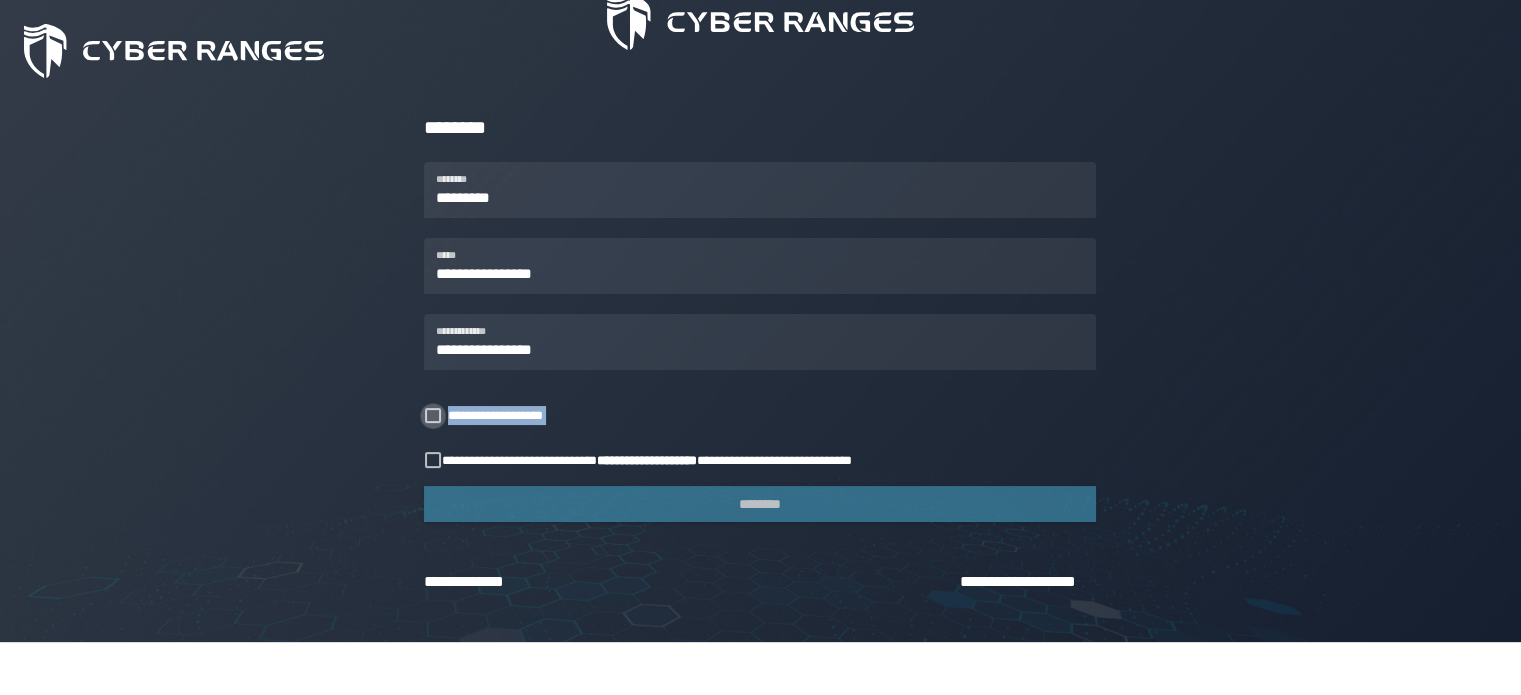 click at bounding box center (433, 416) 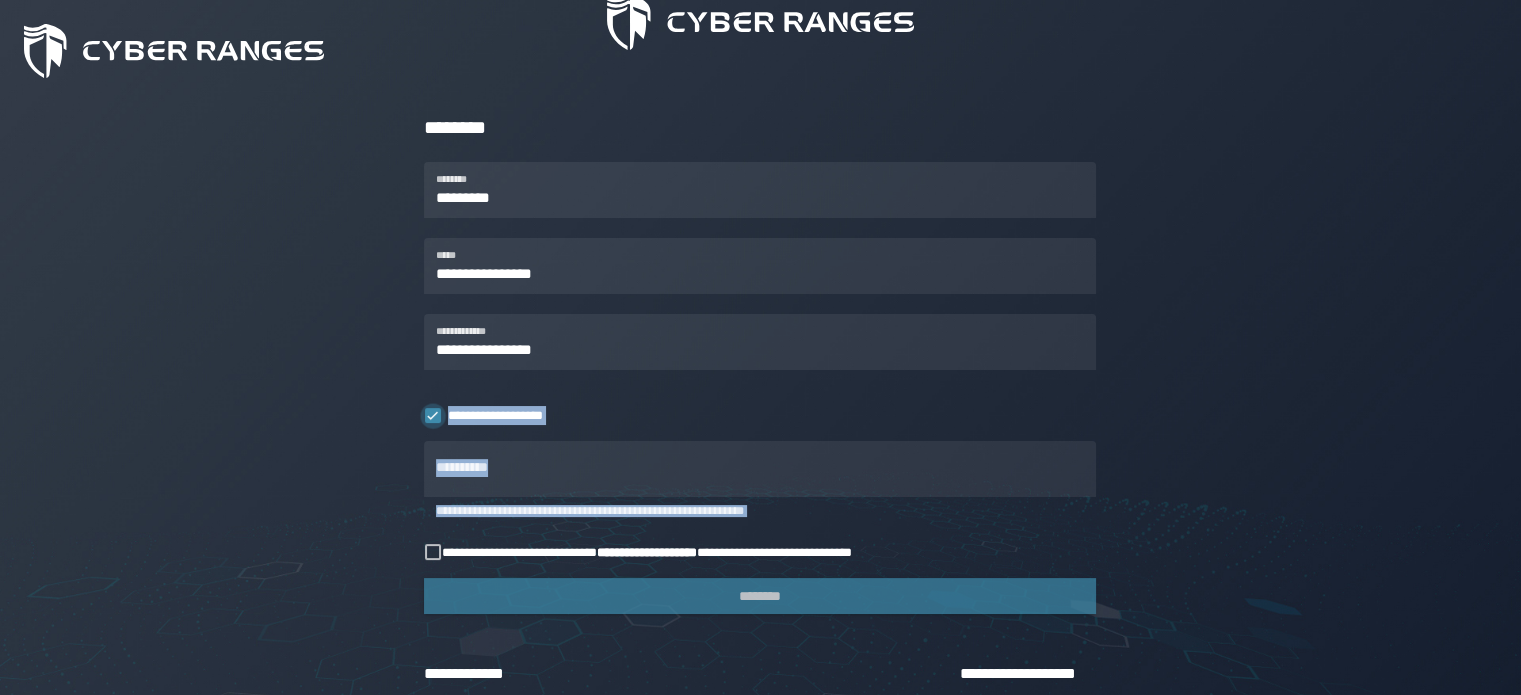 click at bounding box center (433, 416) 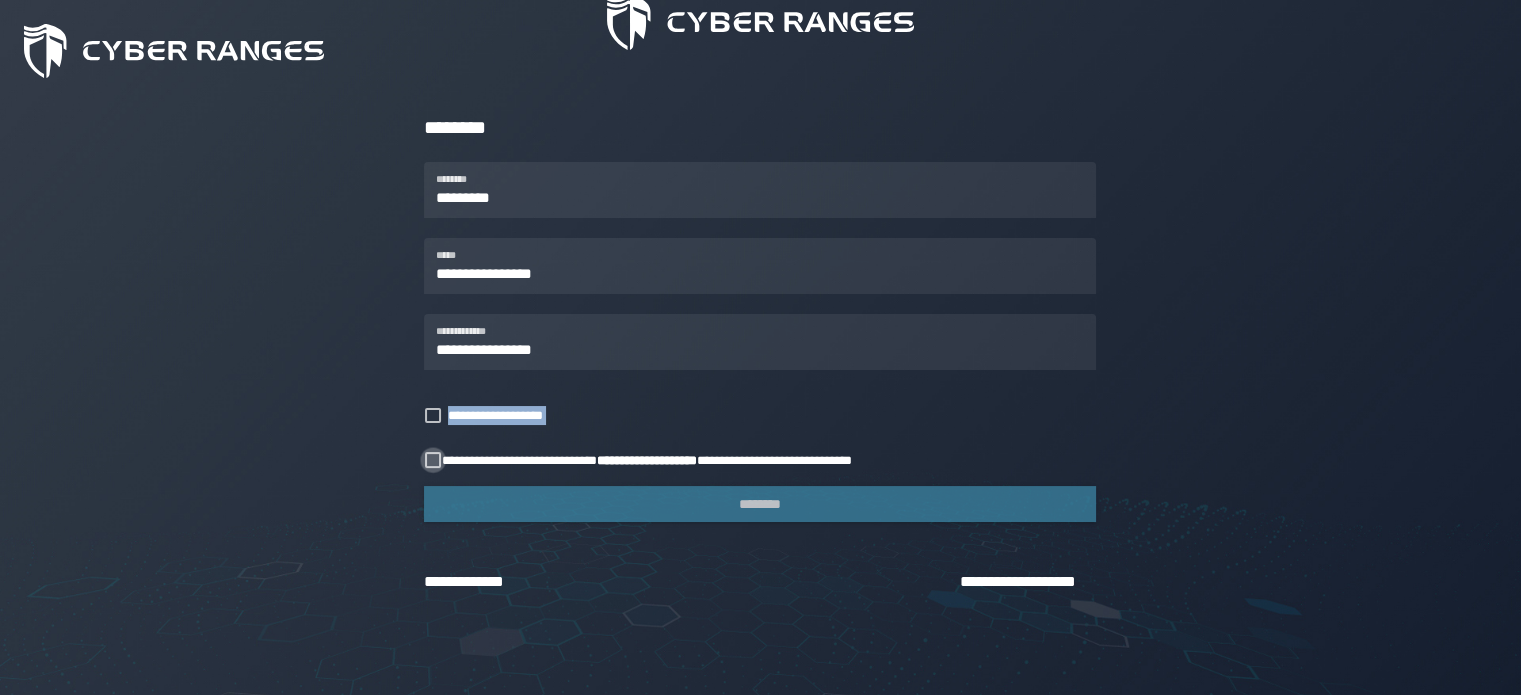 click 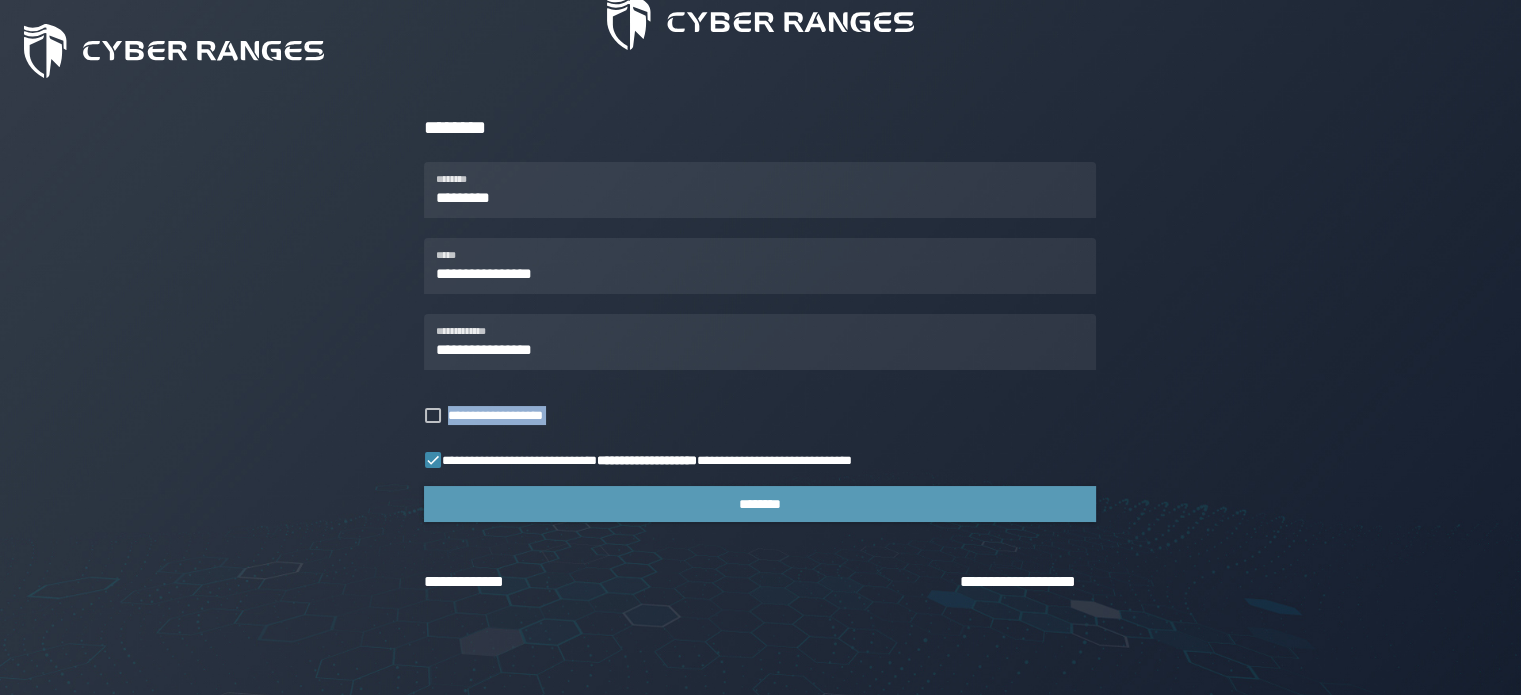 click on "********" at bounding box center (760, 504) 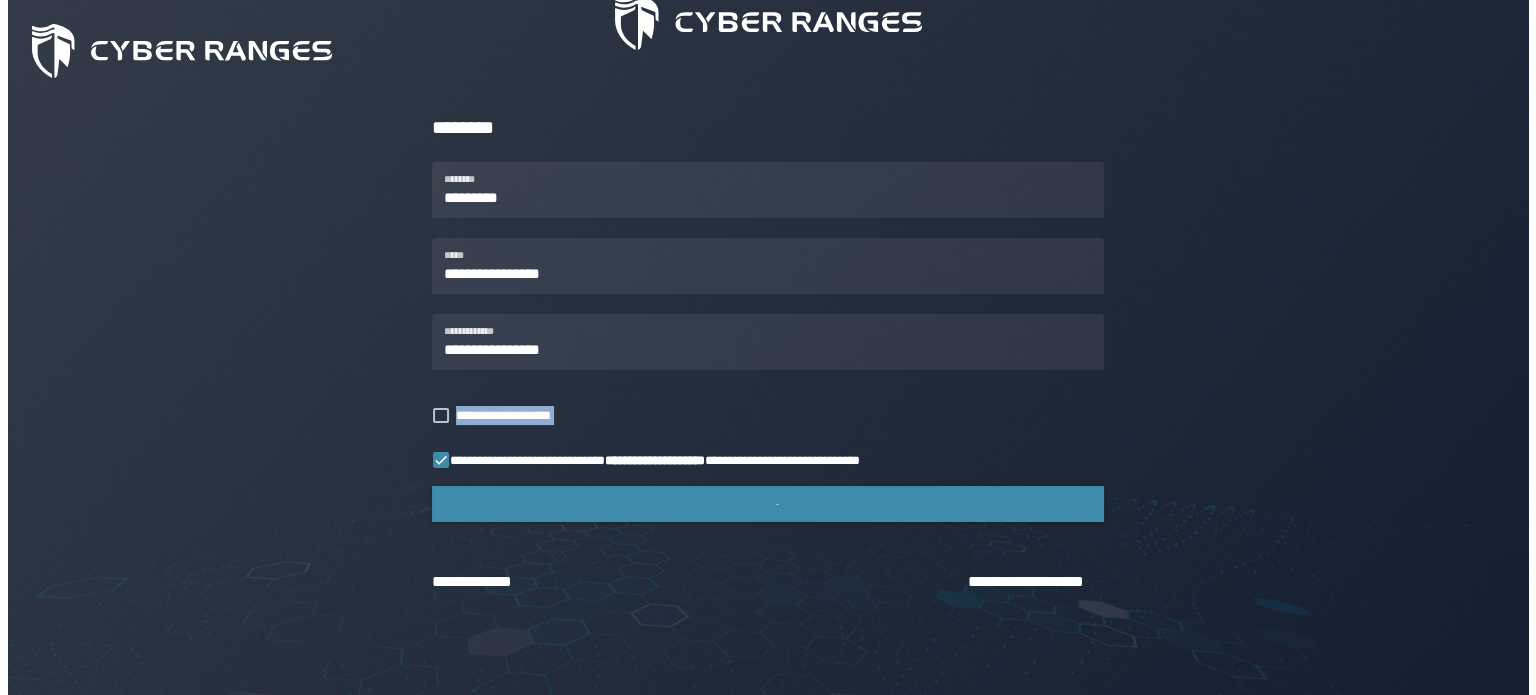 scroll, scrollTop: 0, scrollLeft: 0, axis: both 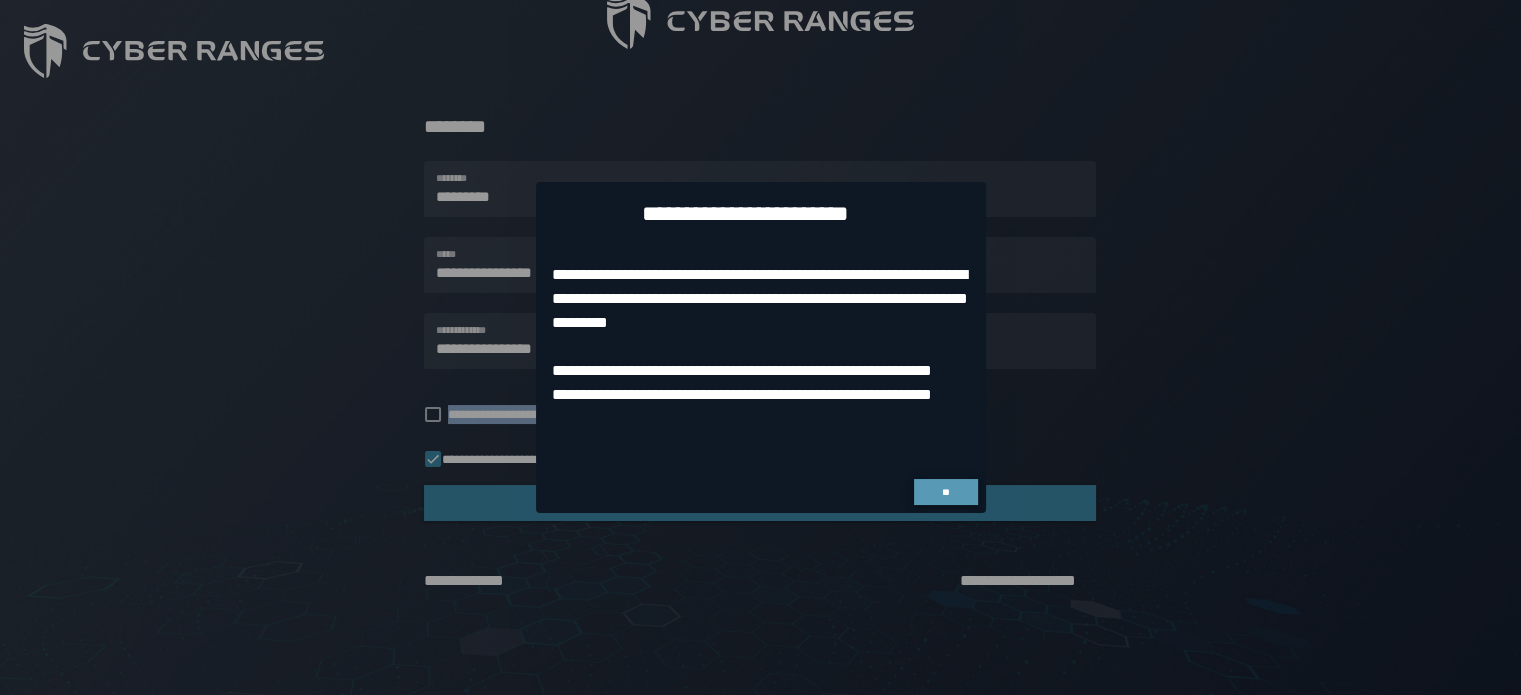 click on "**" at bounding box center [945, 492] 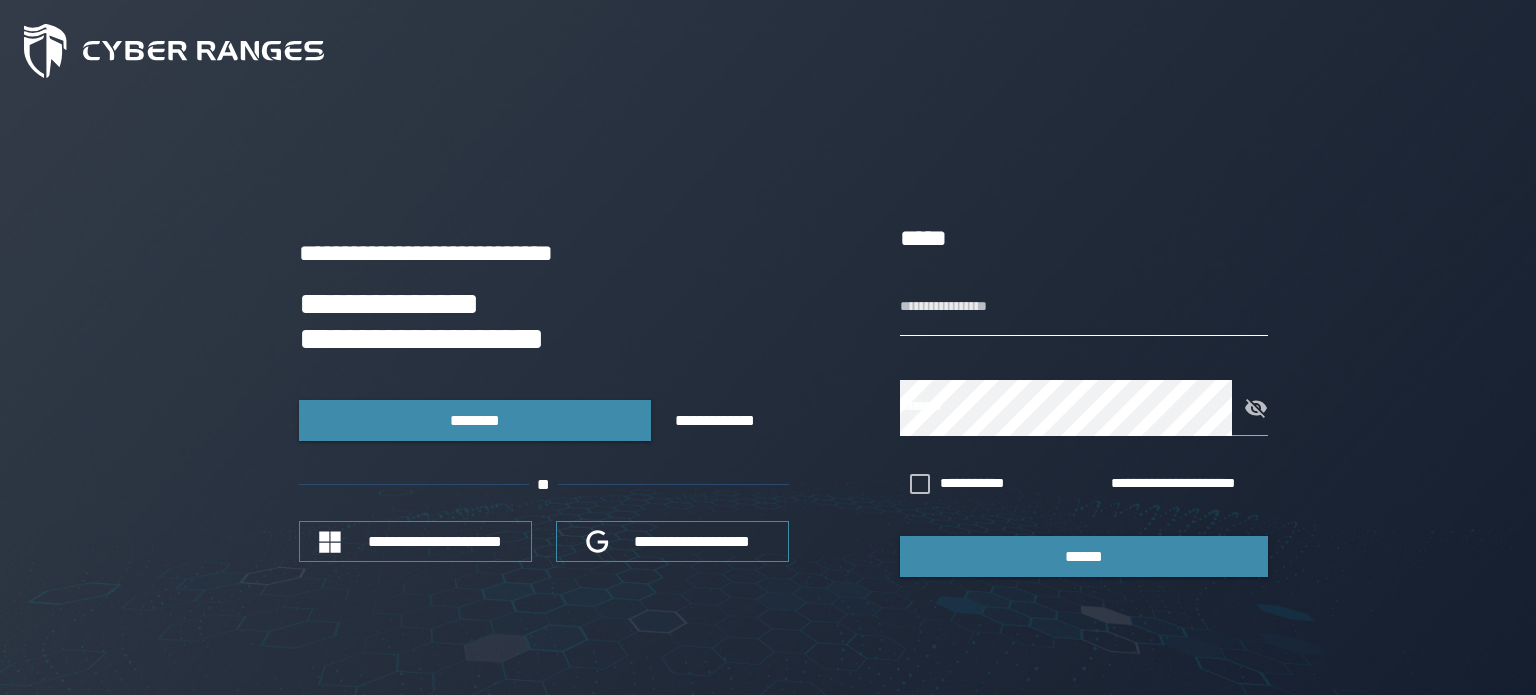 click on "**********" at bounding box center (1084, 308) 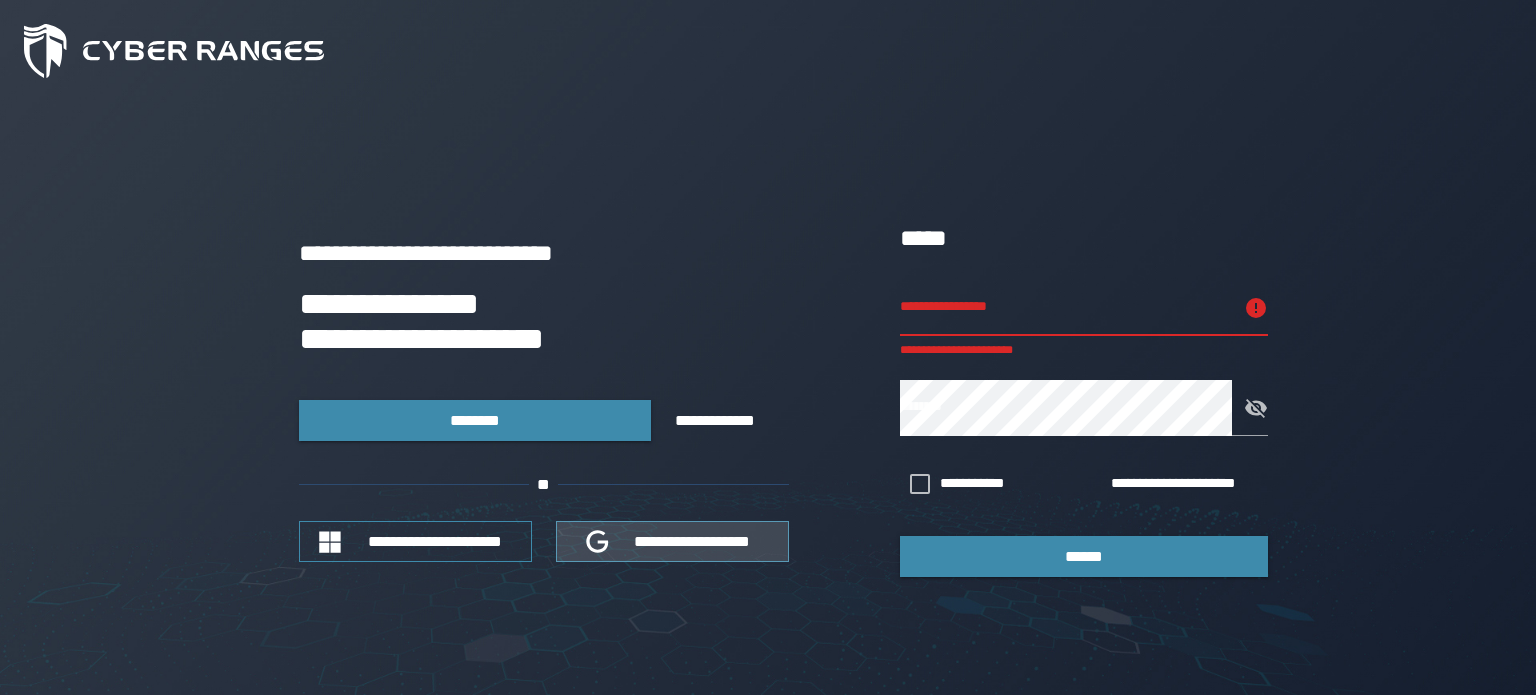click on "**********" at bounding box center (693, 541) 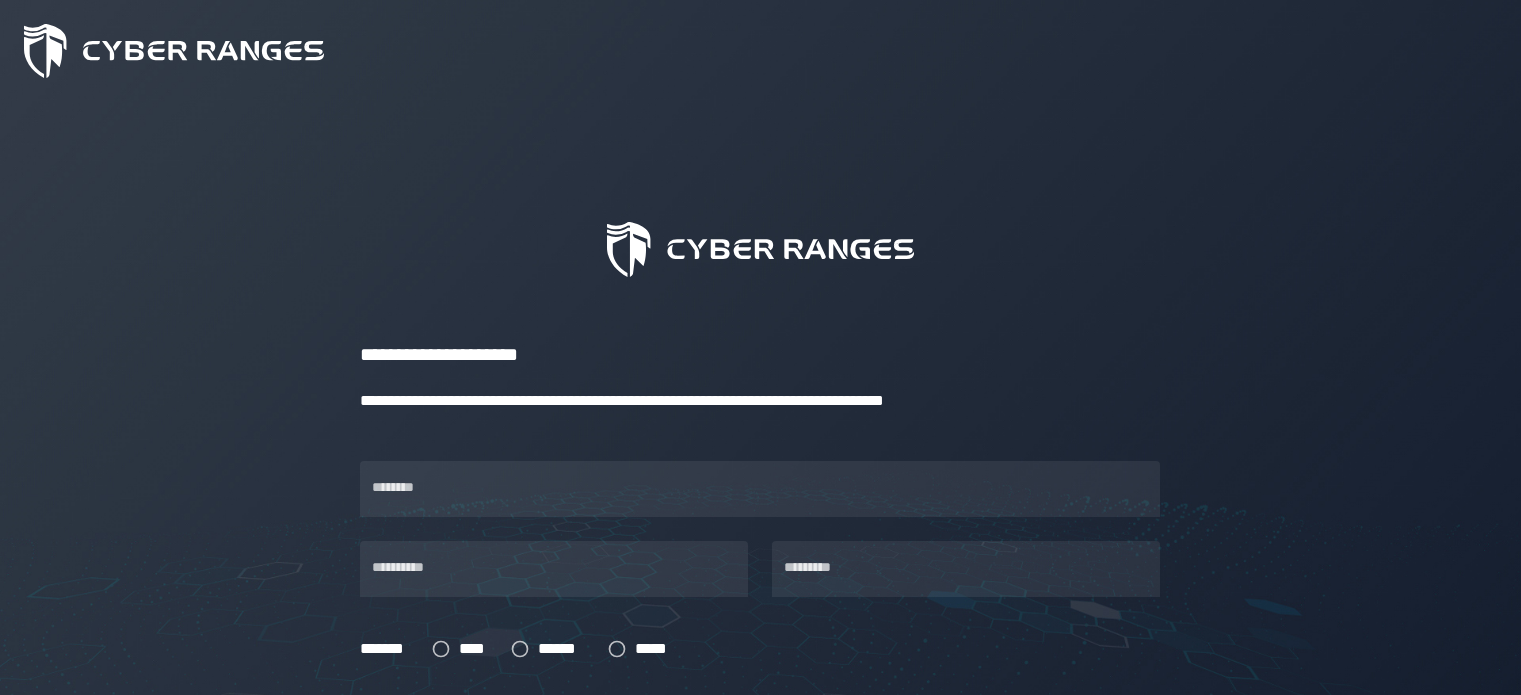 scroll, scrollTop: 0, scrollLeft: 0, axis: both 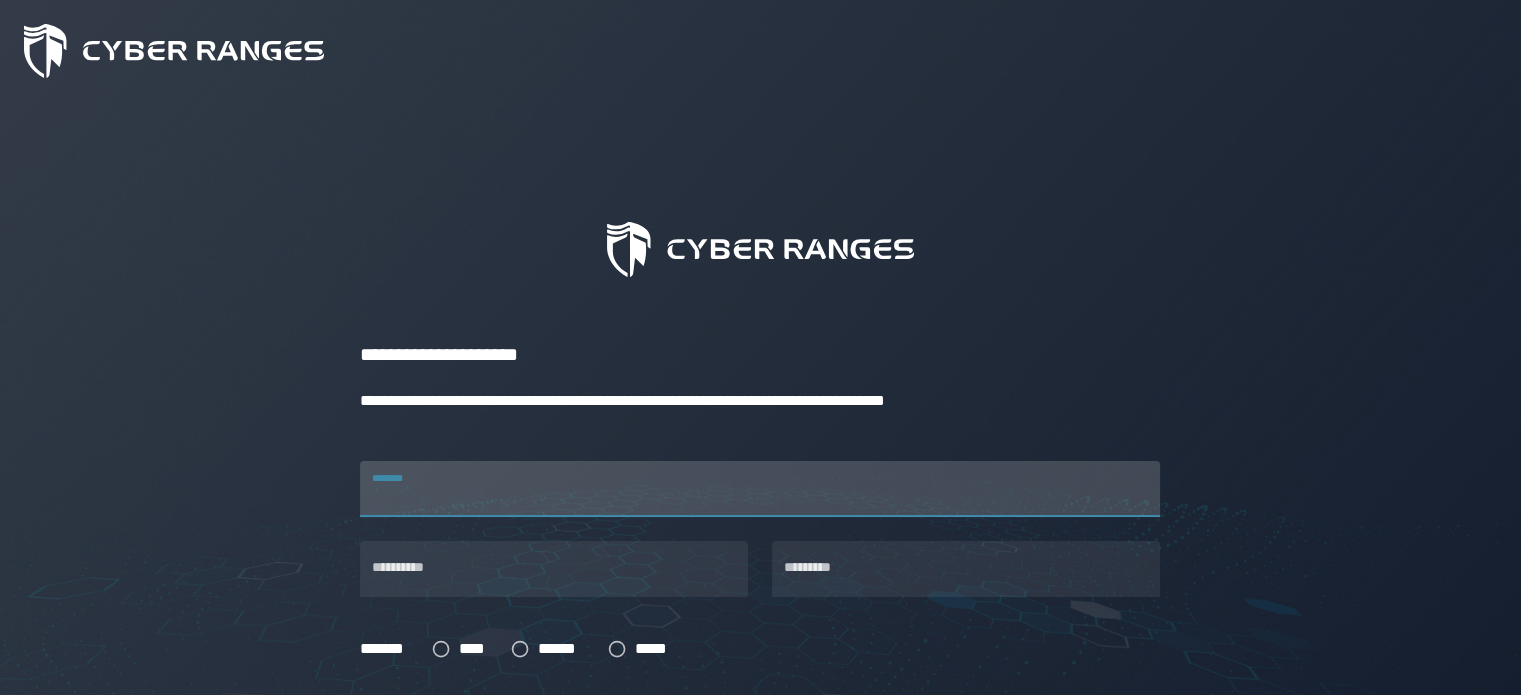 click on "********" at bounding box center (760, 489) 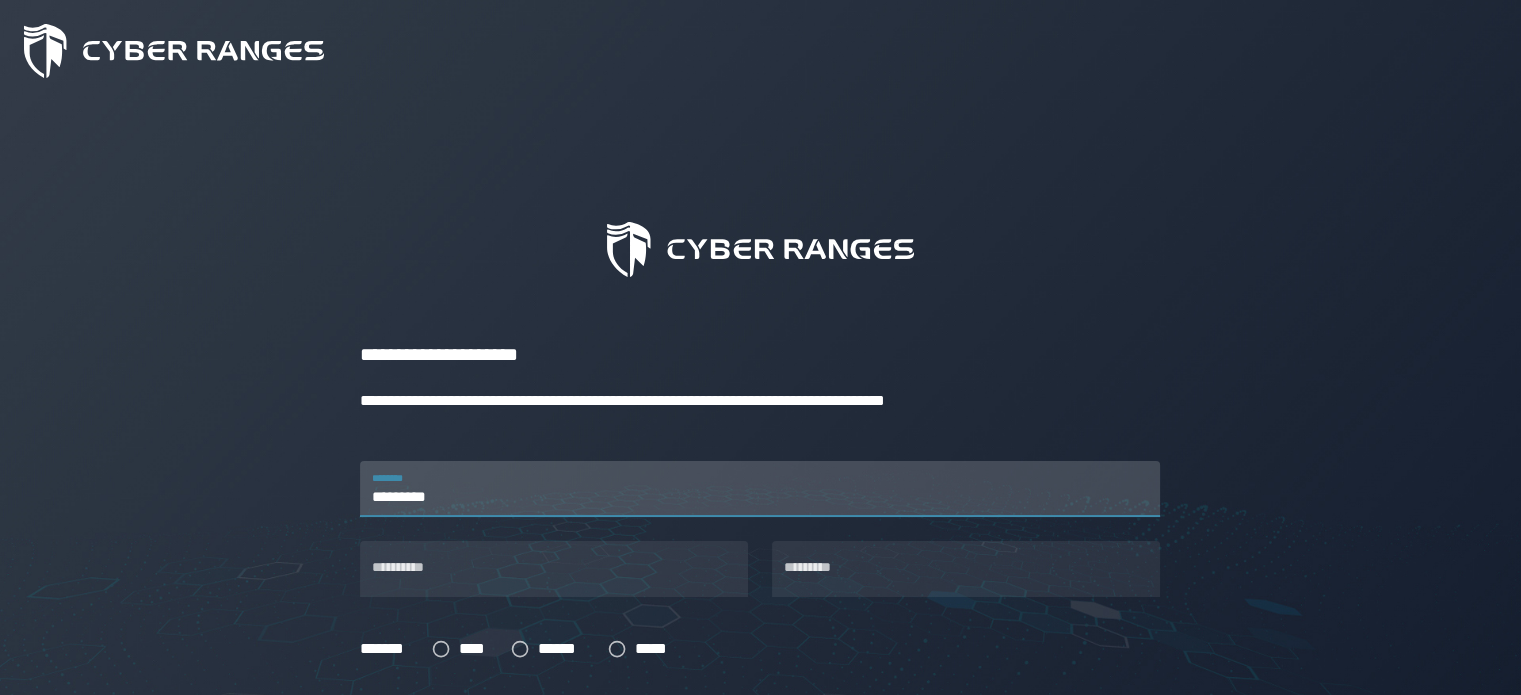 type on "*********" 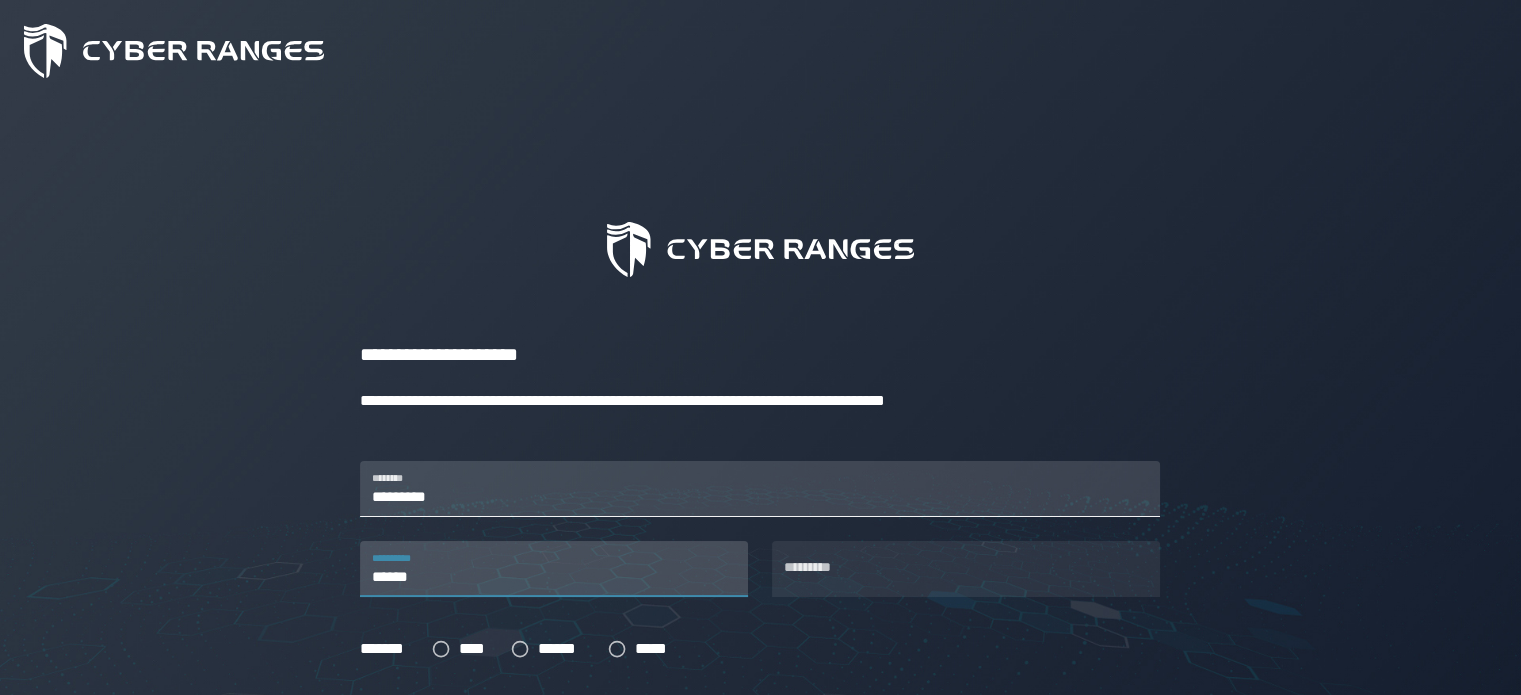 type on "*******" 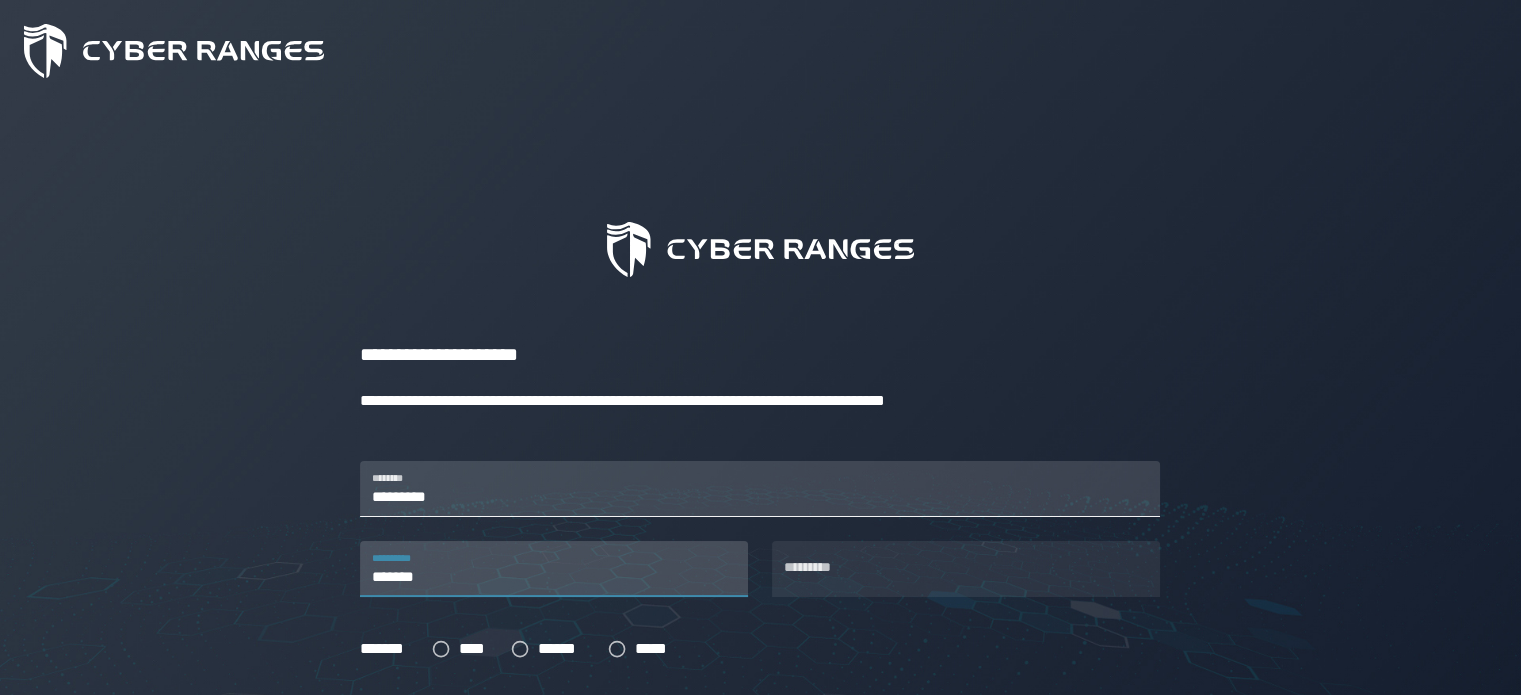 type on "*********" 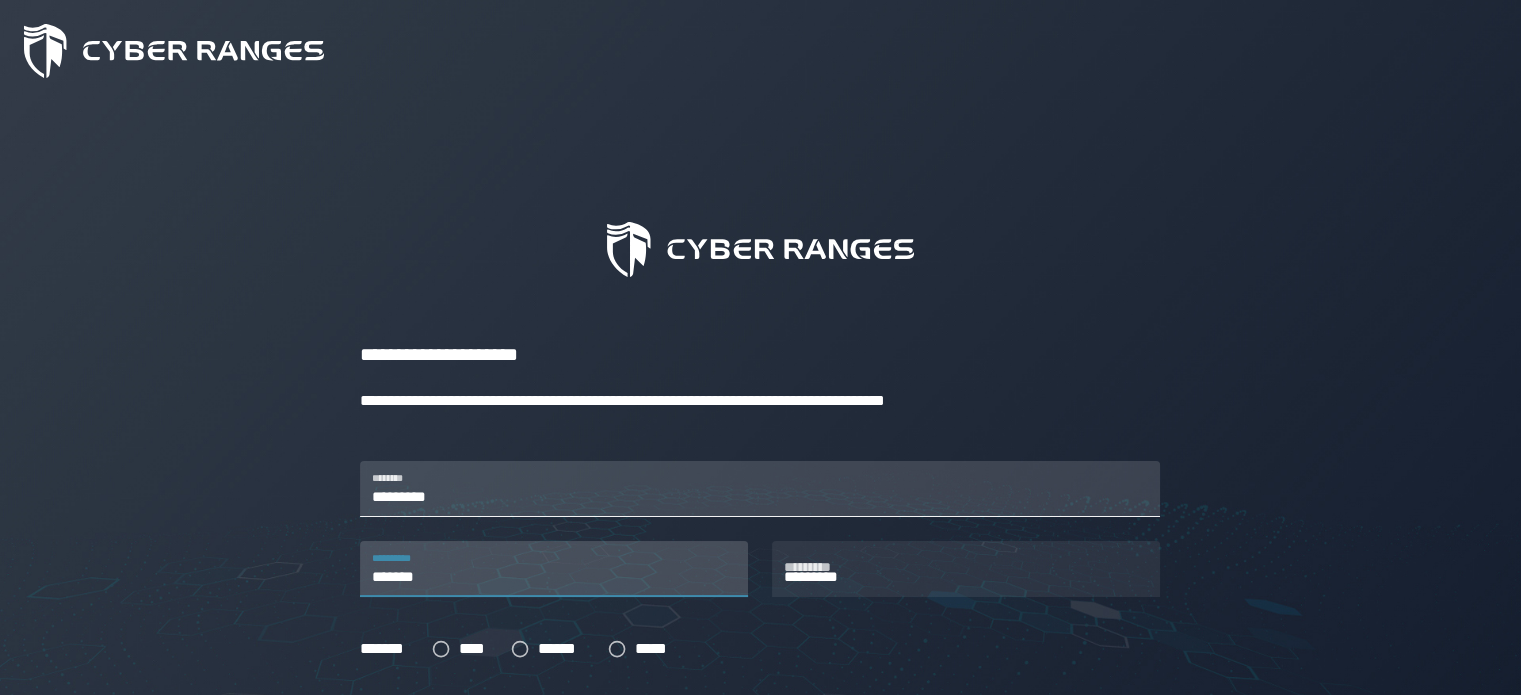 type on "*******" 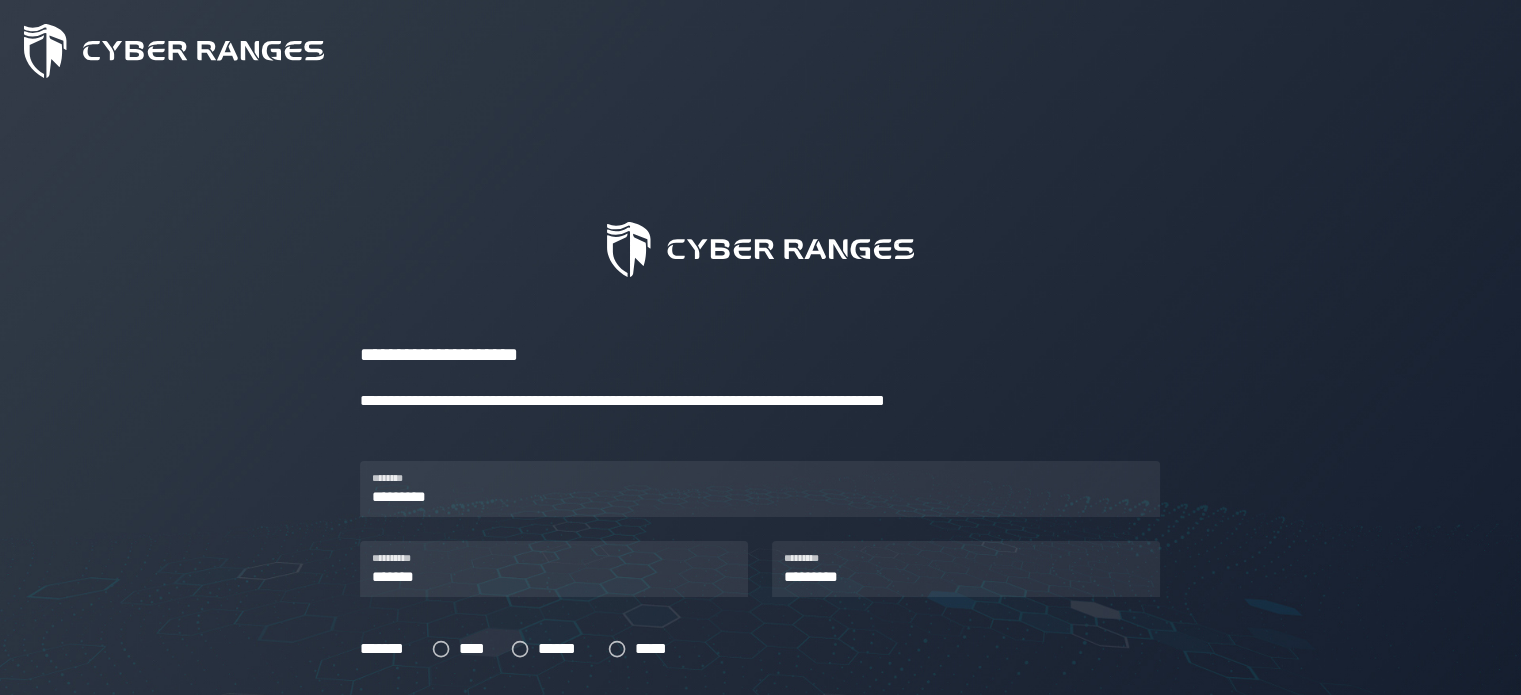 type on "**********" 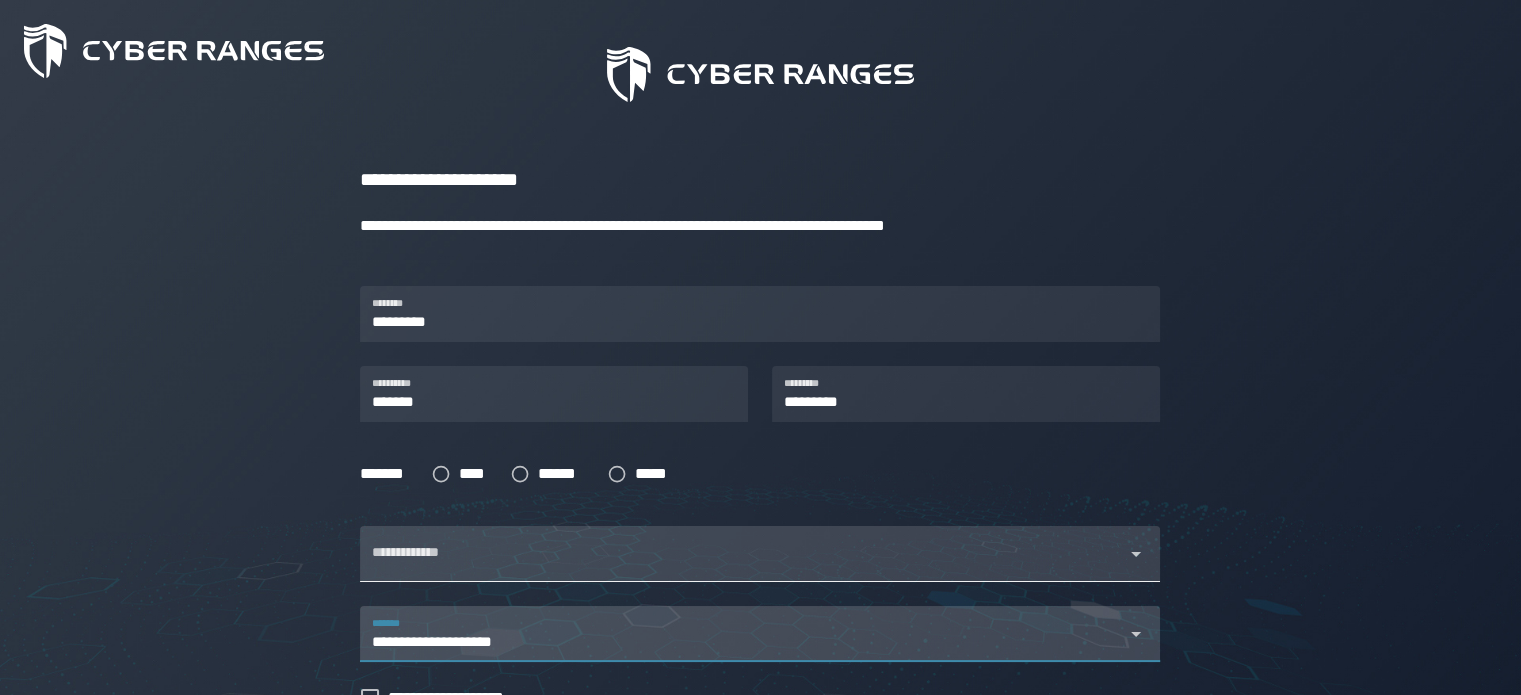 scroll, scrollTop: 200, scrollLeft: 0, axis: vertical 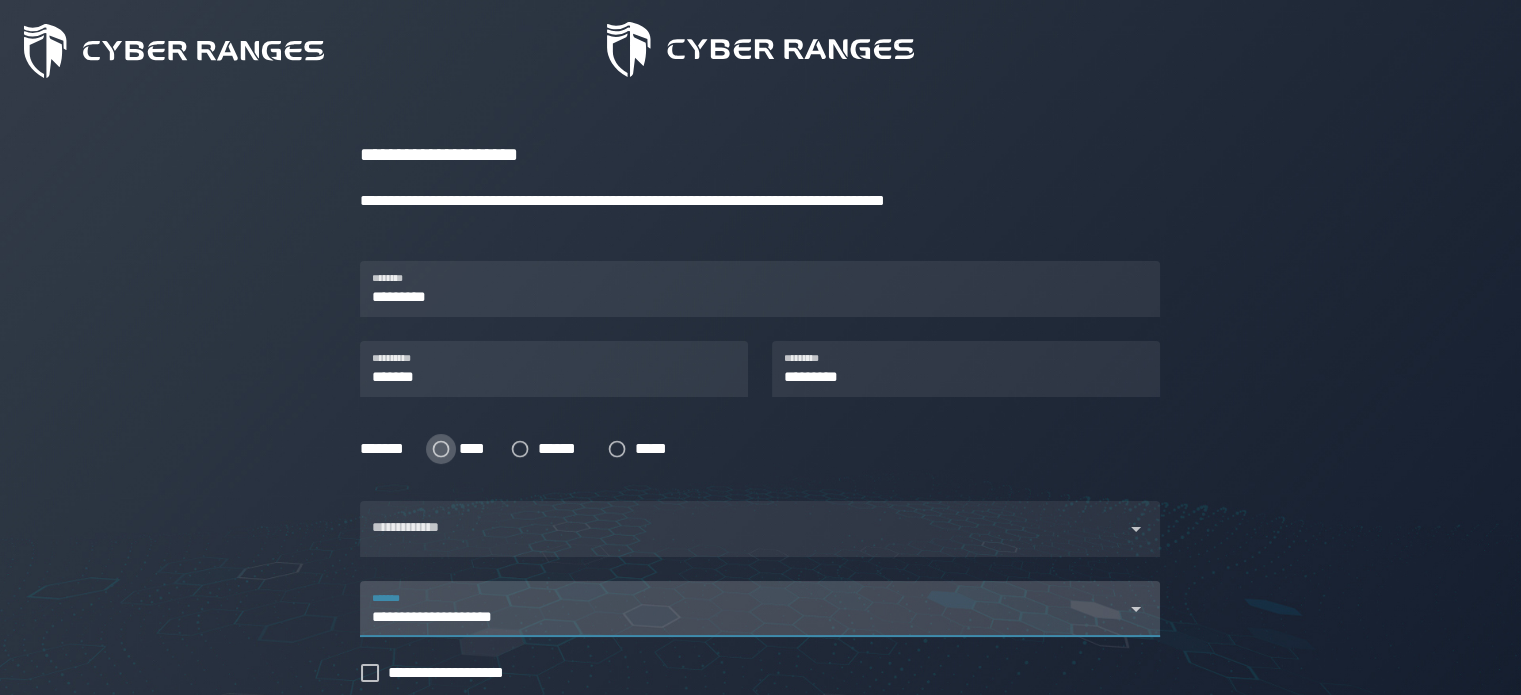 click 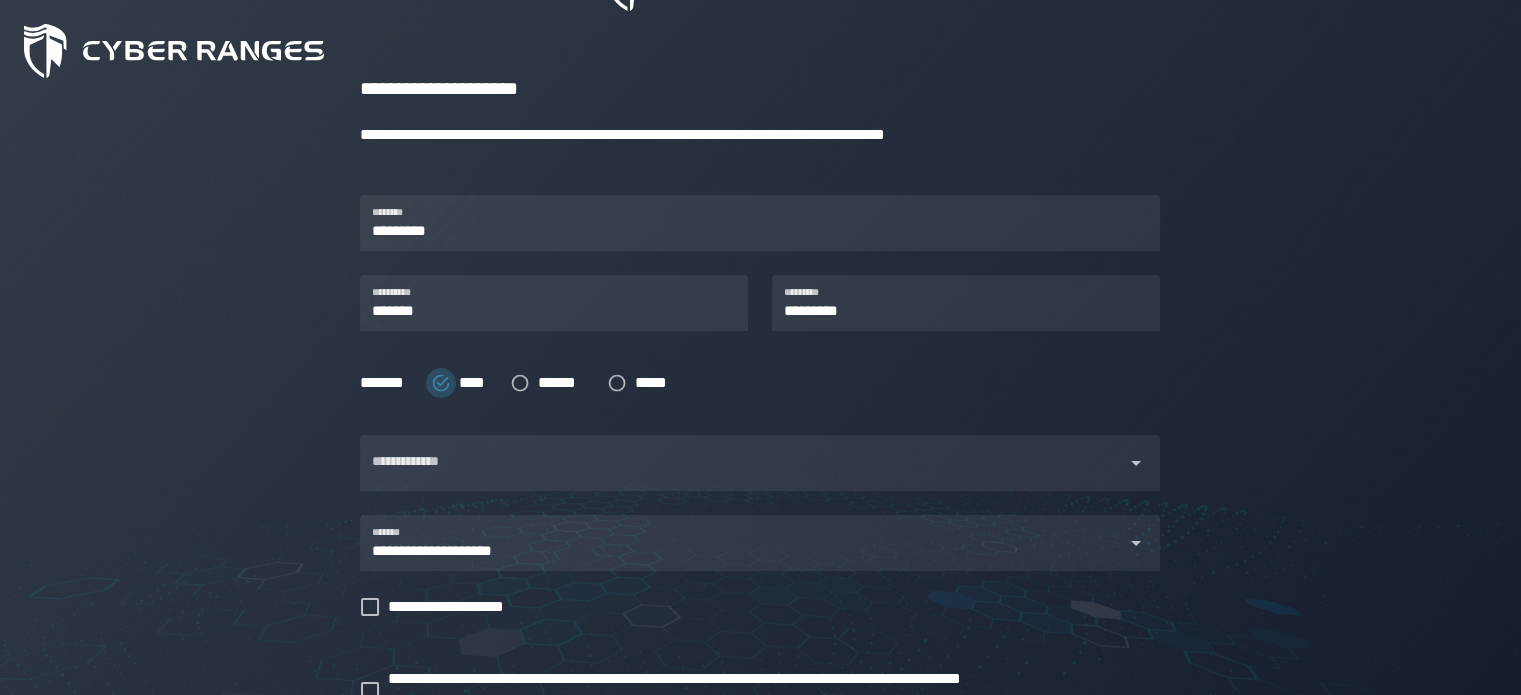 scroll, scrollTop: 300, scrollLeft: 0, axis: vertical 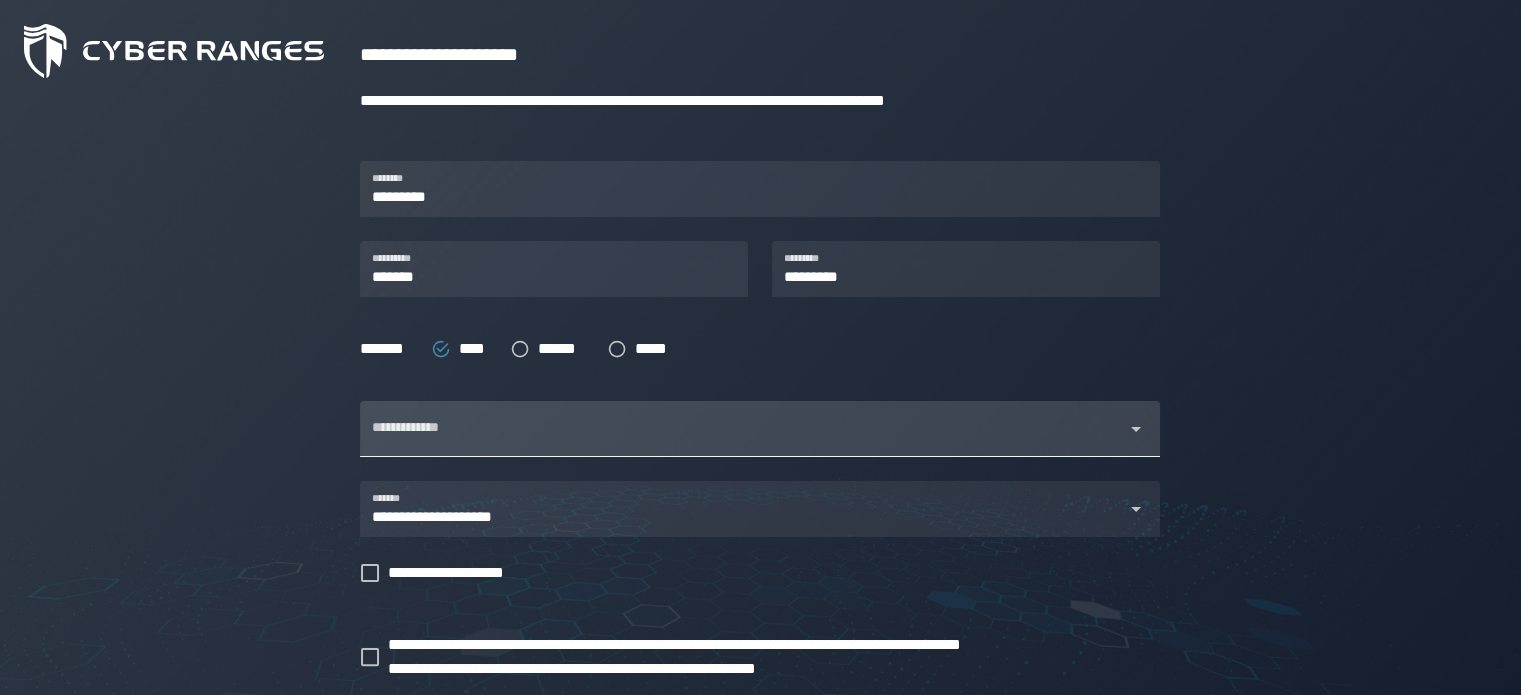 click at bounding box center (742, 441) 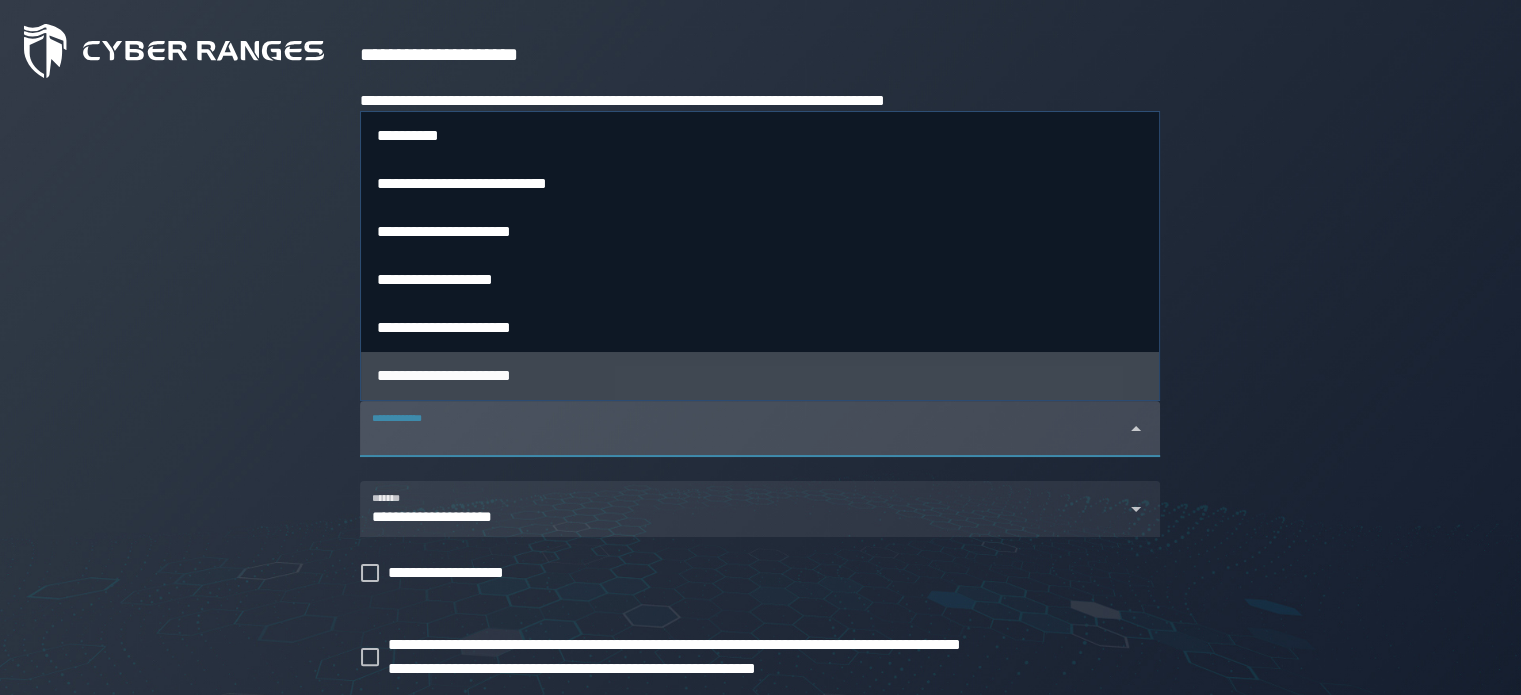 click on "**********" at bounding box center [444, 375] 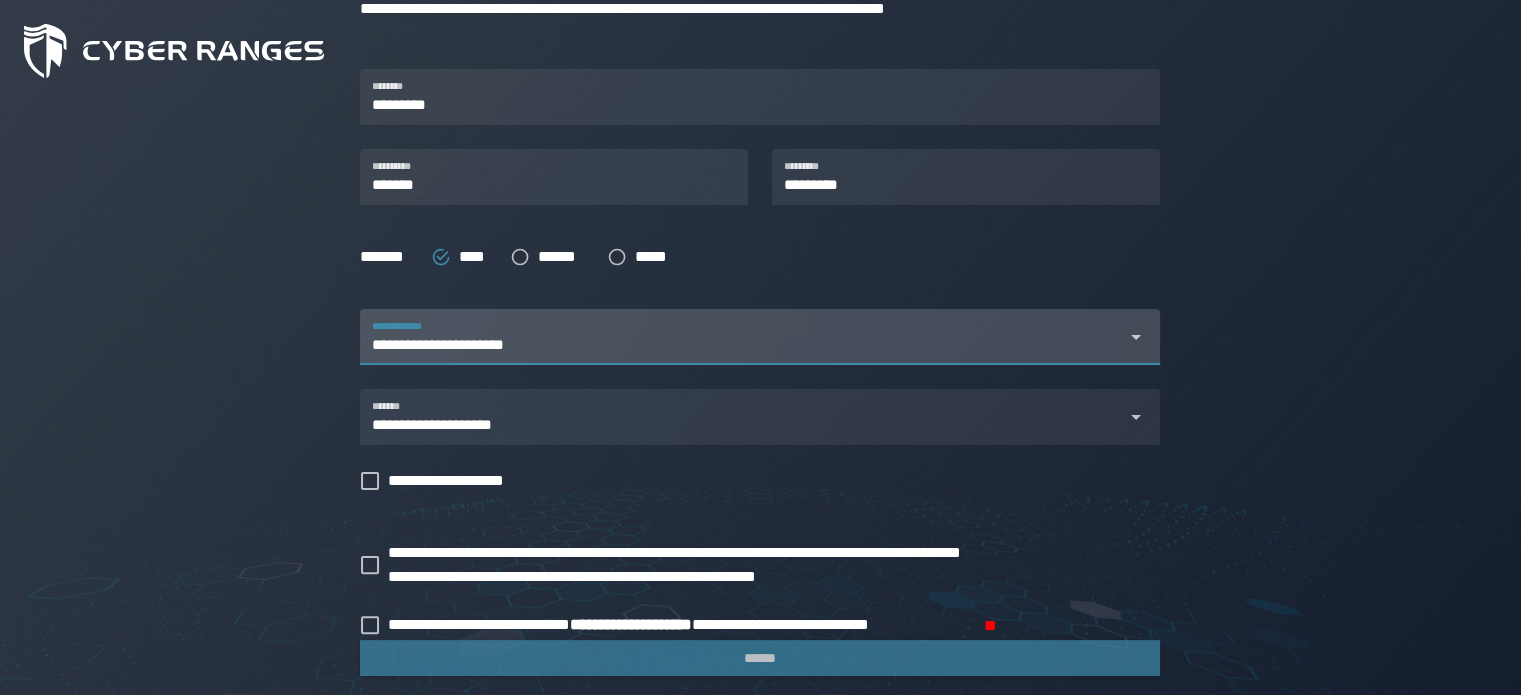 scroll, scrollTop: 400, scrollLeft: 0, axis: vertical 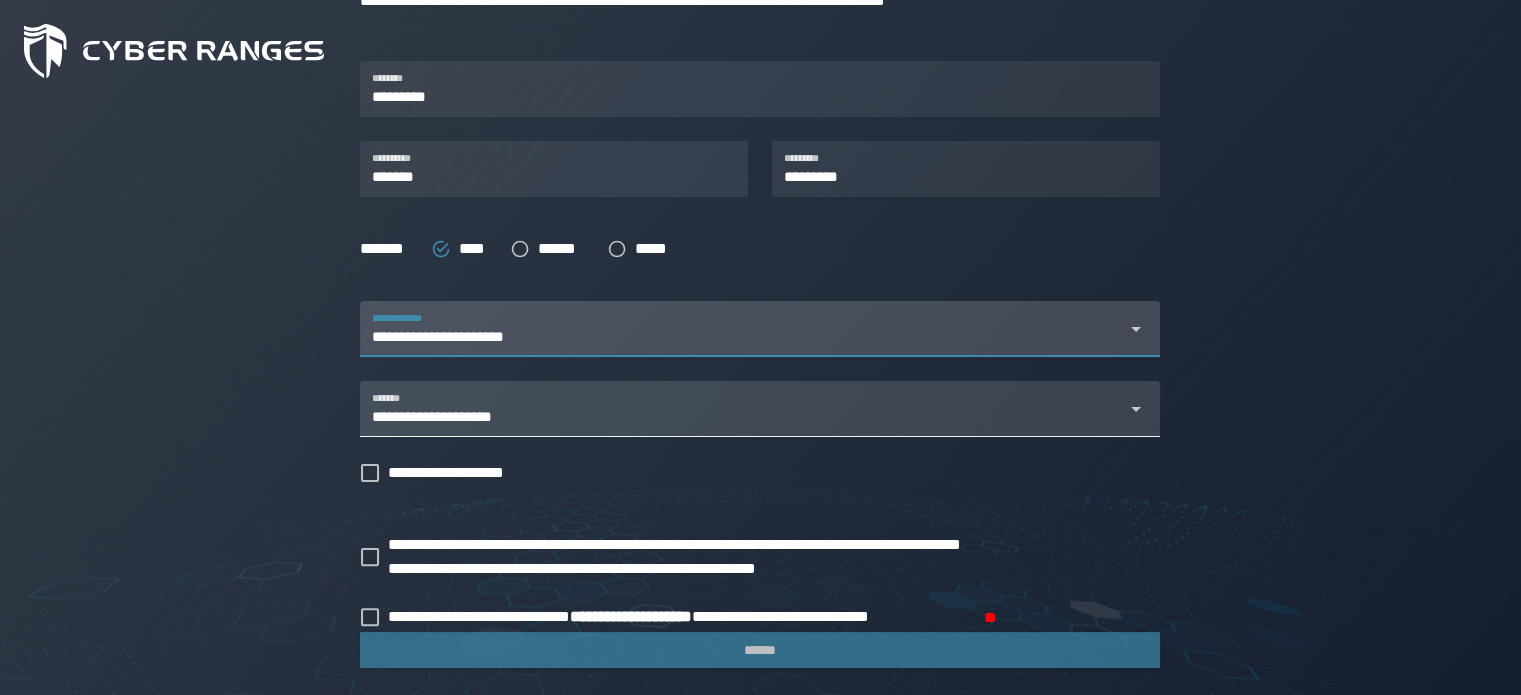 click on "**********" at bounding box center (814, 417) 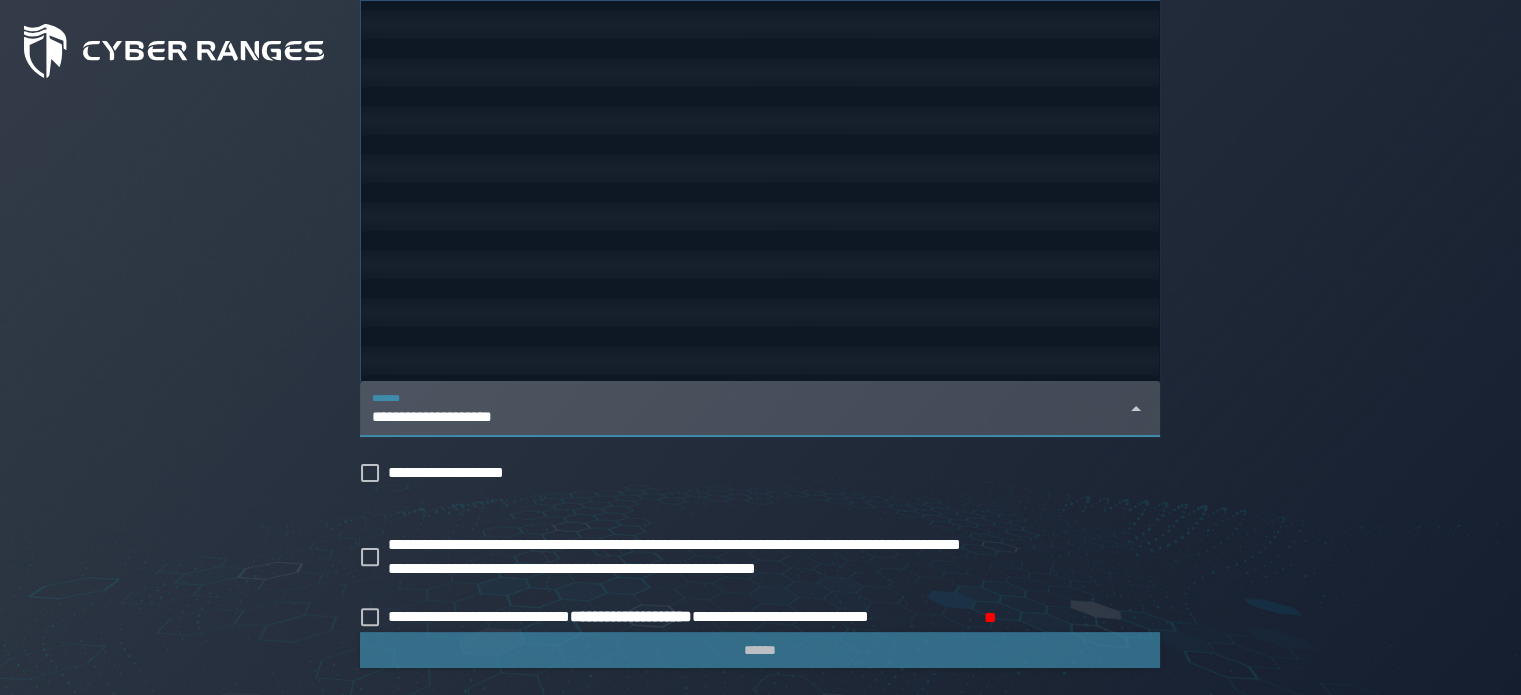 scroll, scrollTop: 10944, scrollLeft: 0, axis: vertical 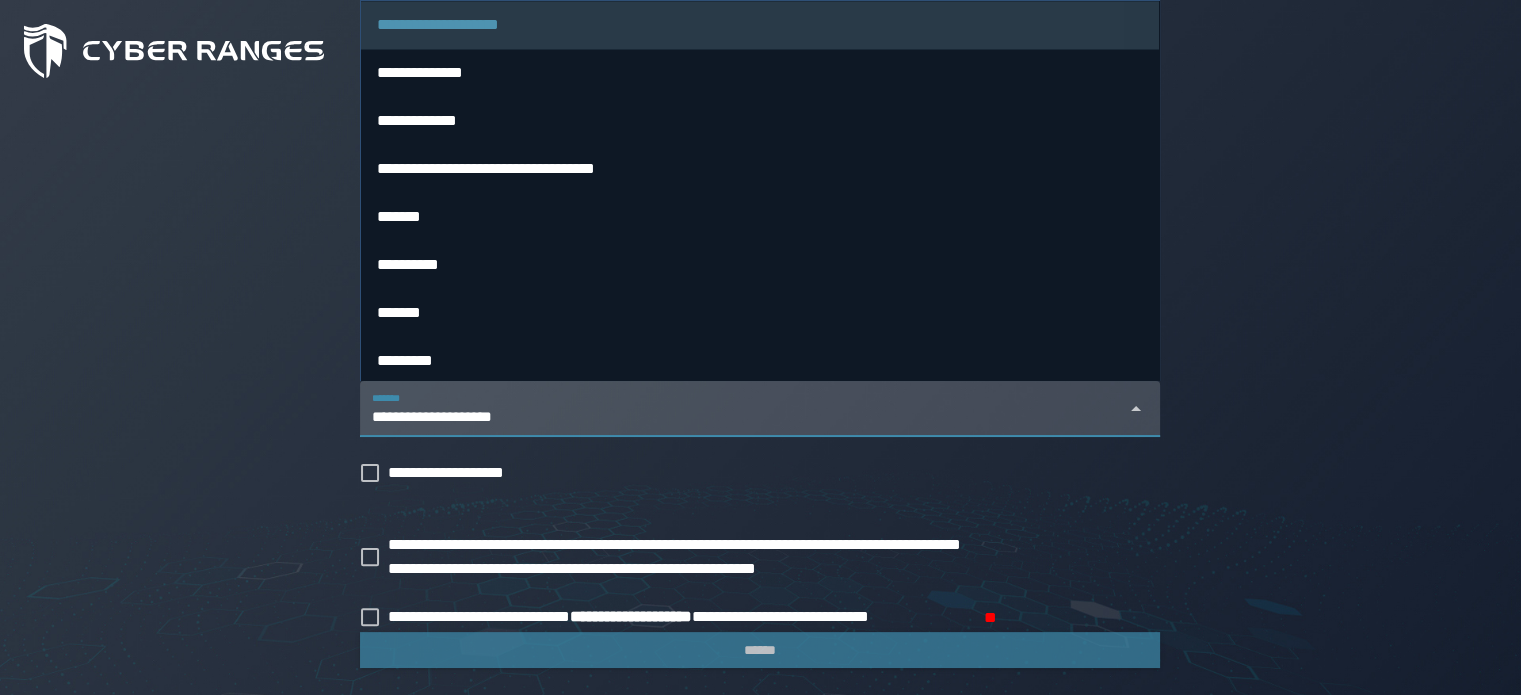 click on "**********" at bounding box center (443, 417) 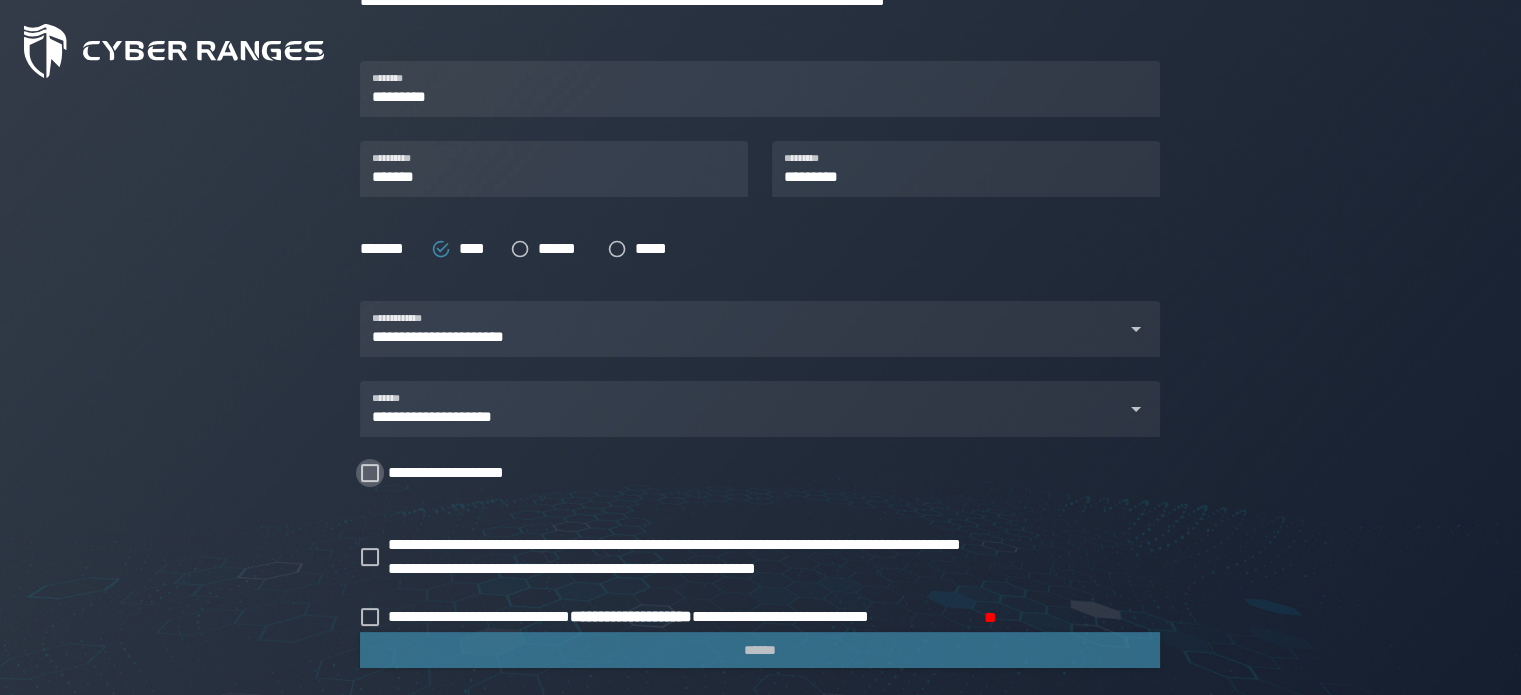 click on "**********" at bounding box center (456, 473) 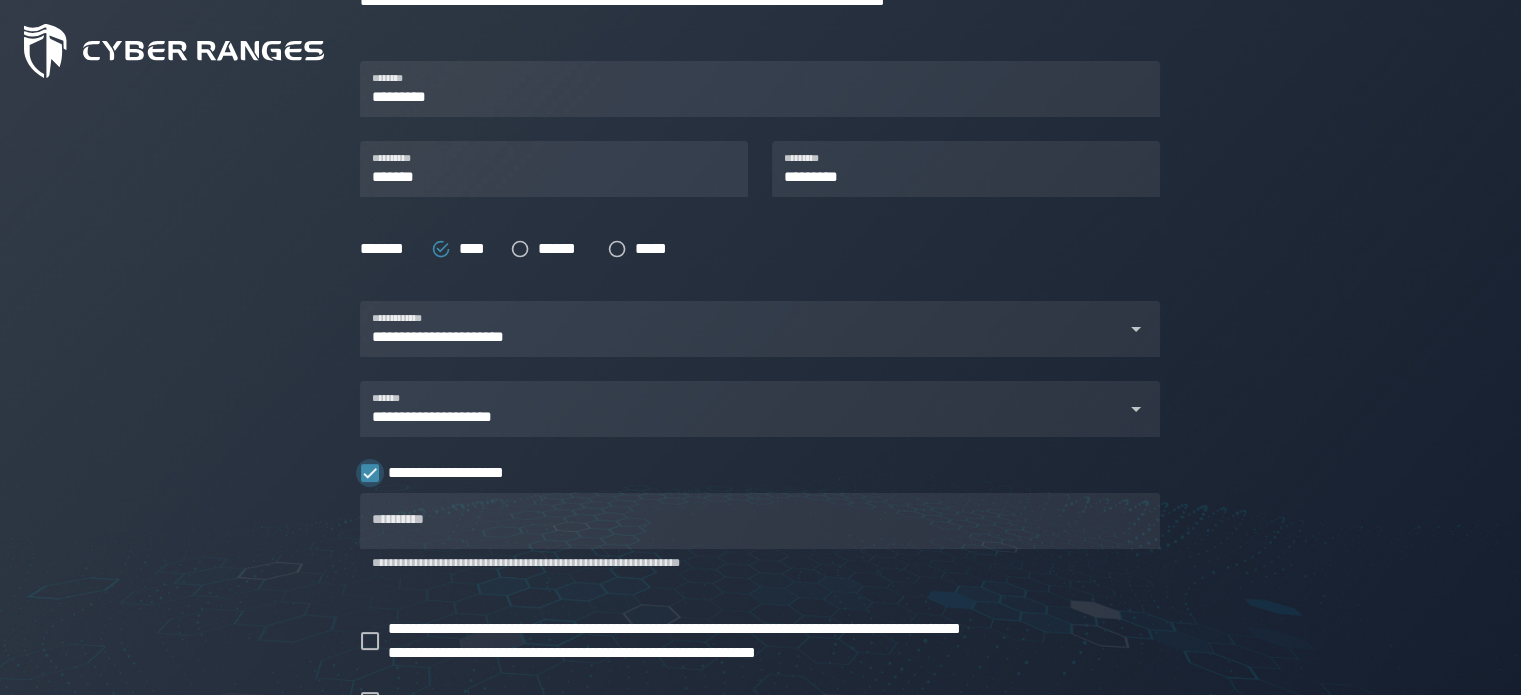 click on "**********" at bounding box center [456, 473] 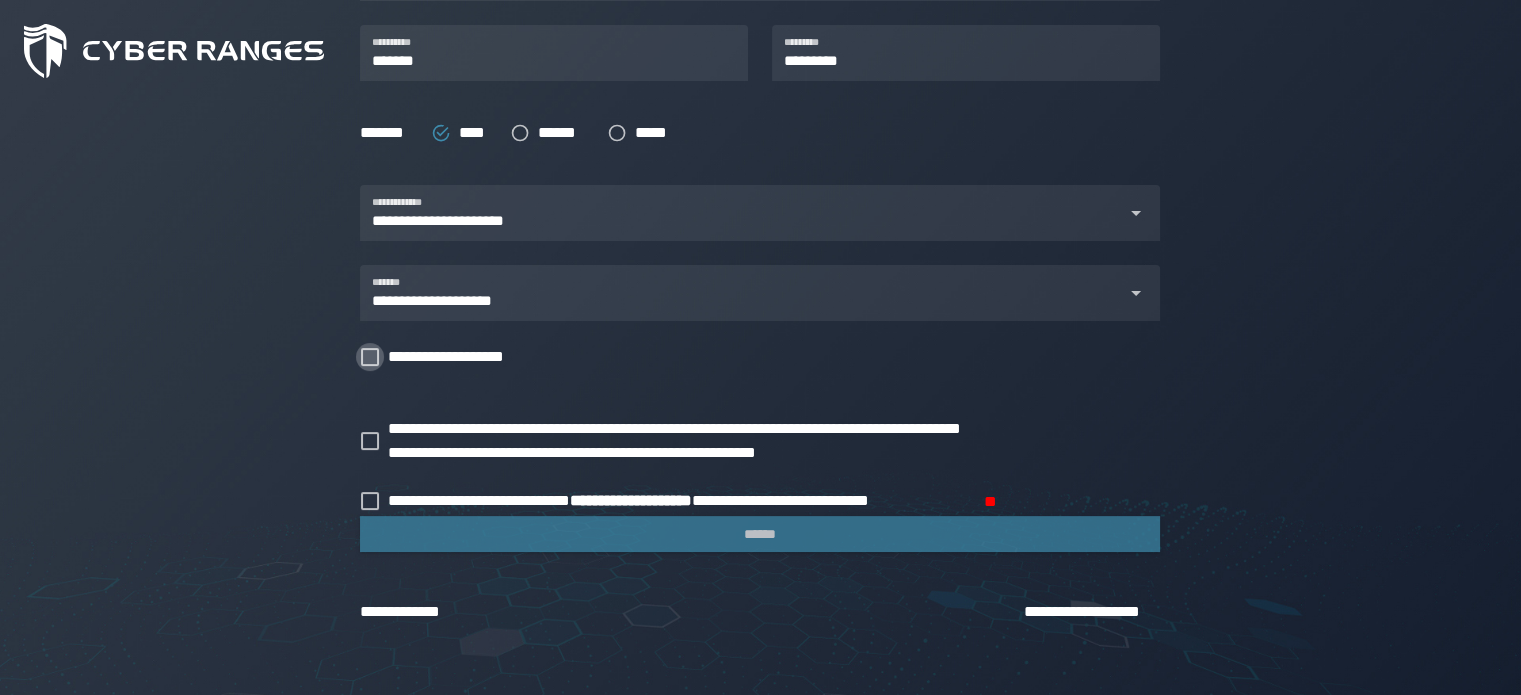 scroll, scrollTop: 556, scrollLeft: 0, axis: vertical 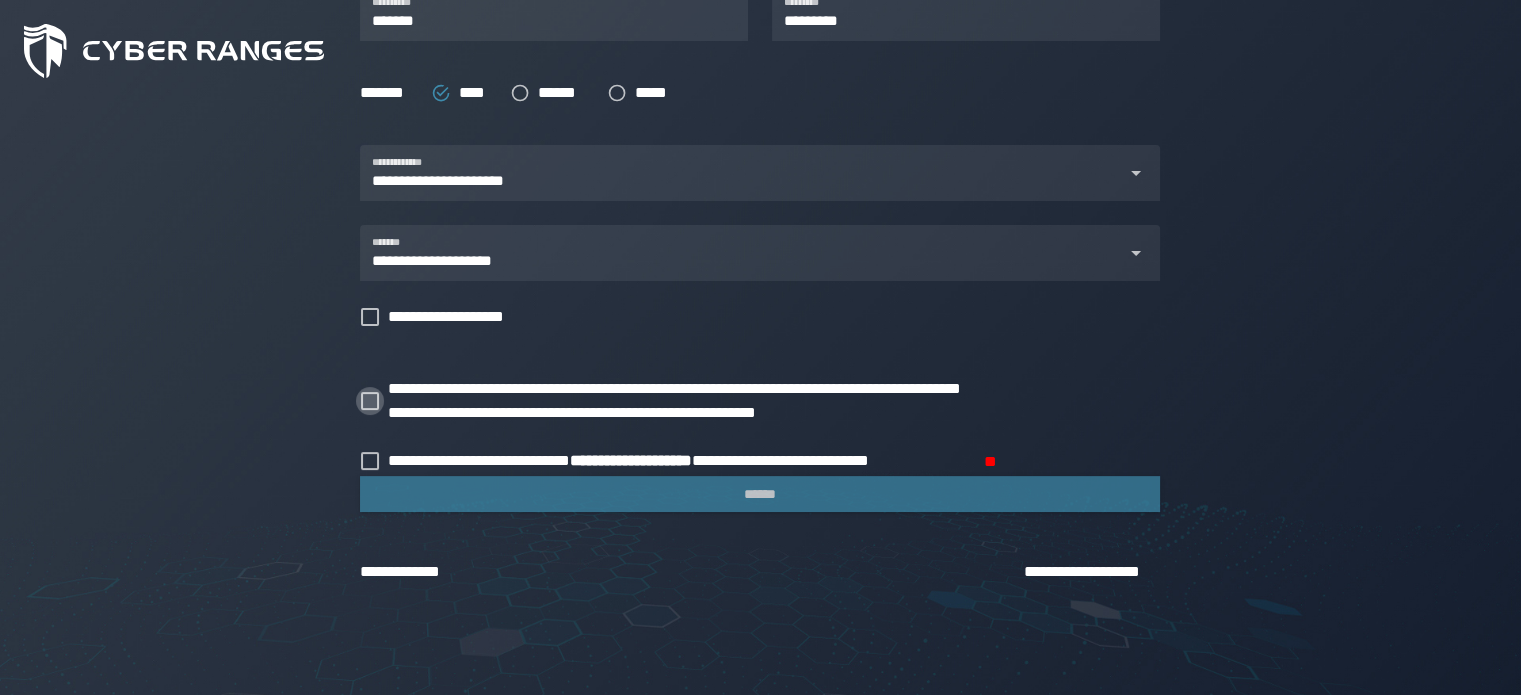 click on "**********" at bounding box center (723, 401) 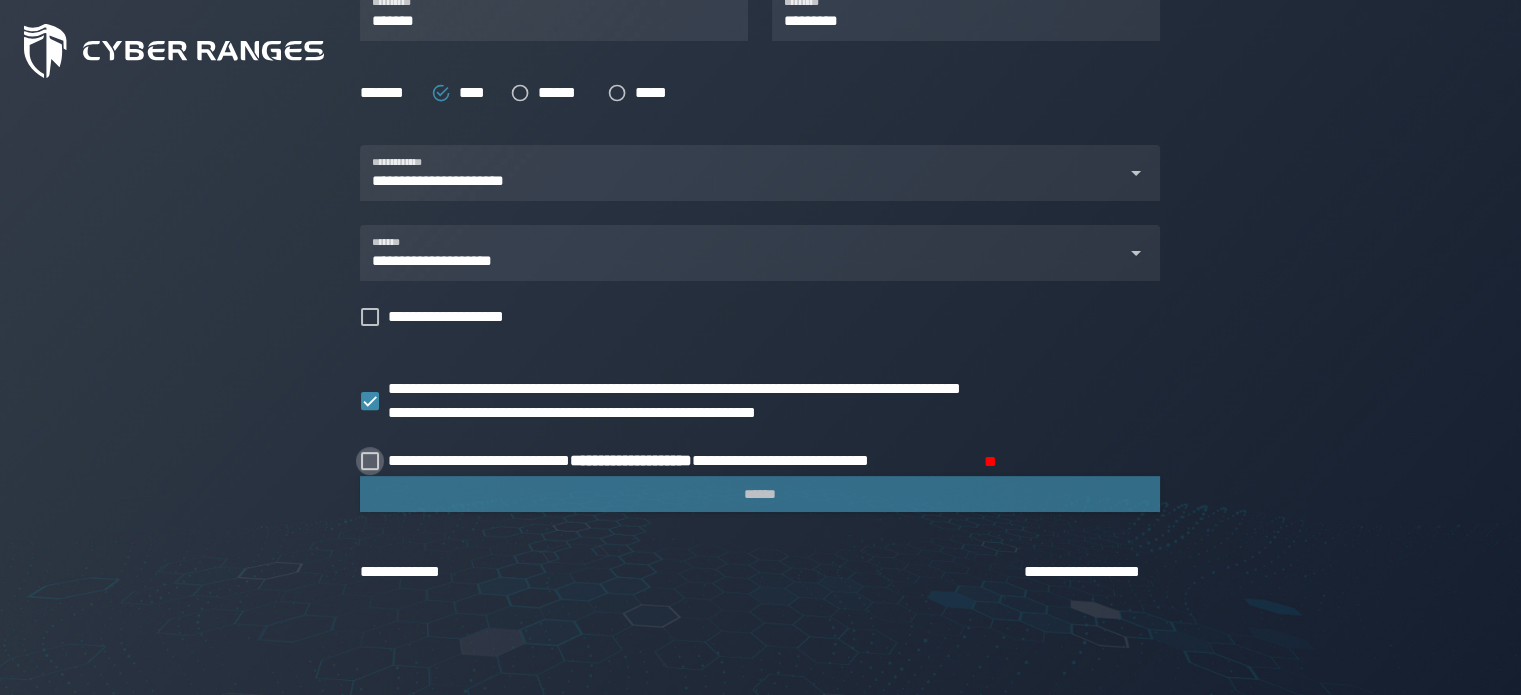 click on "**********" at bounding box center (681, 461) 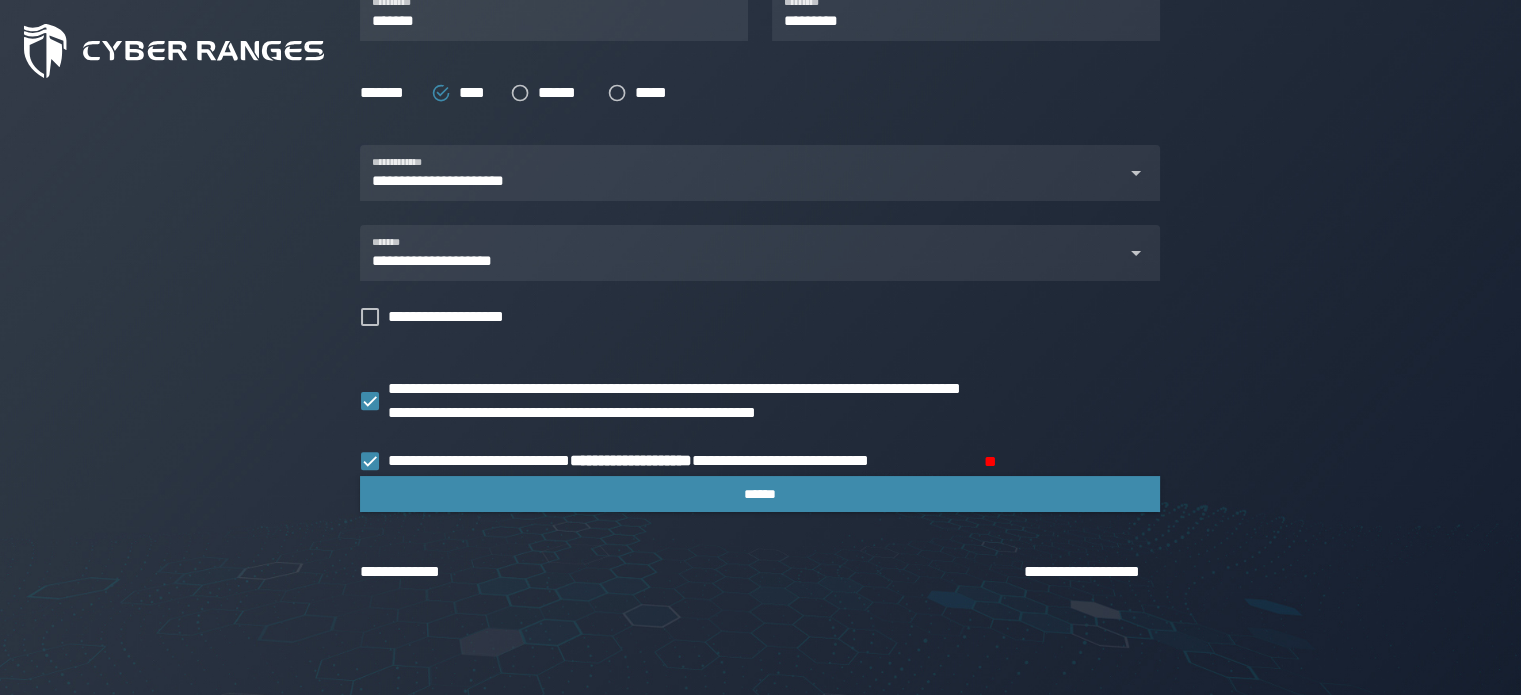 click on "**********" at bounding box center (760, 184) 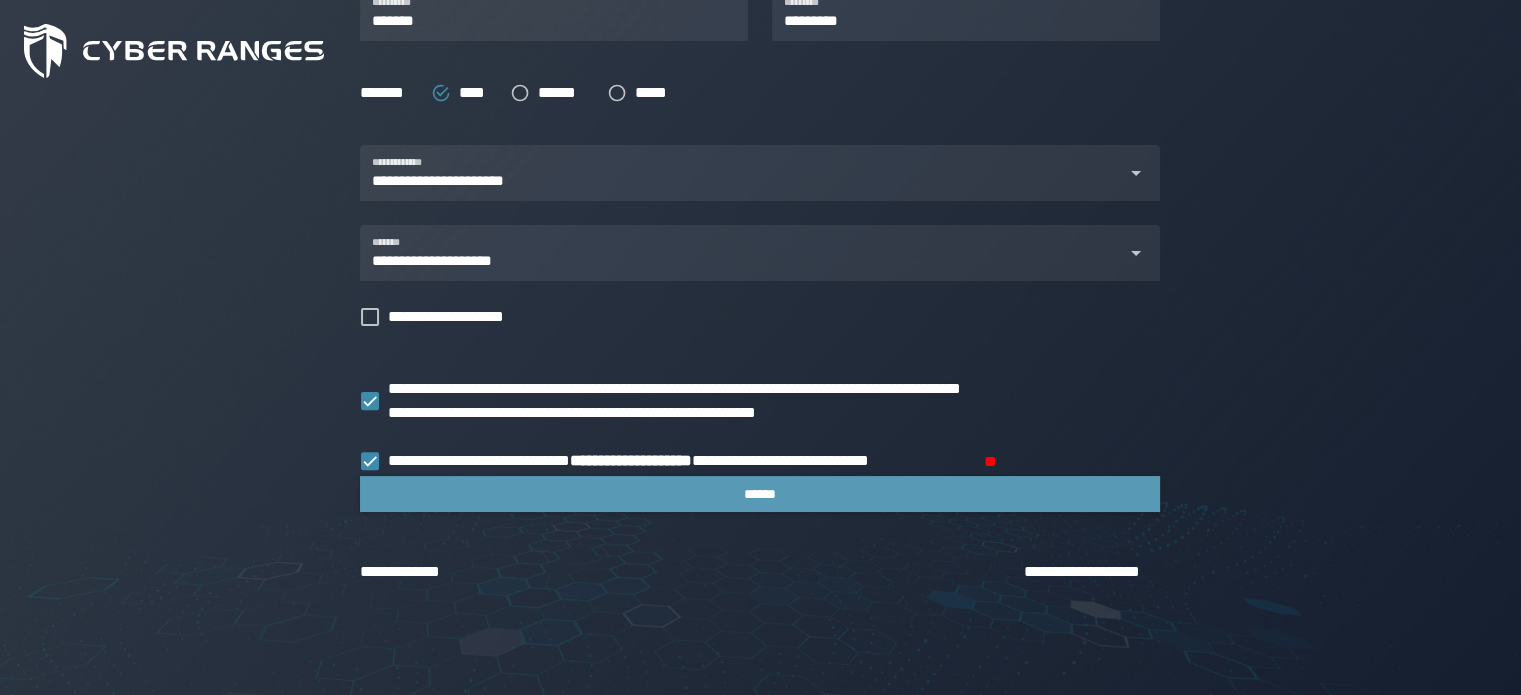 click on "******" at bounding box center [760, 494] 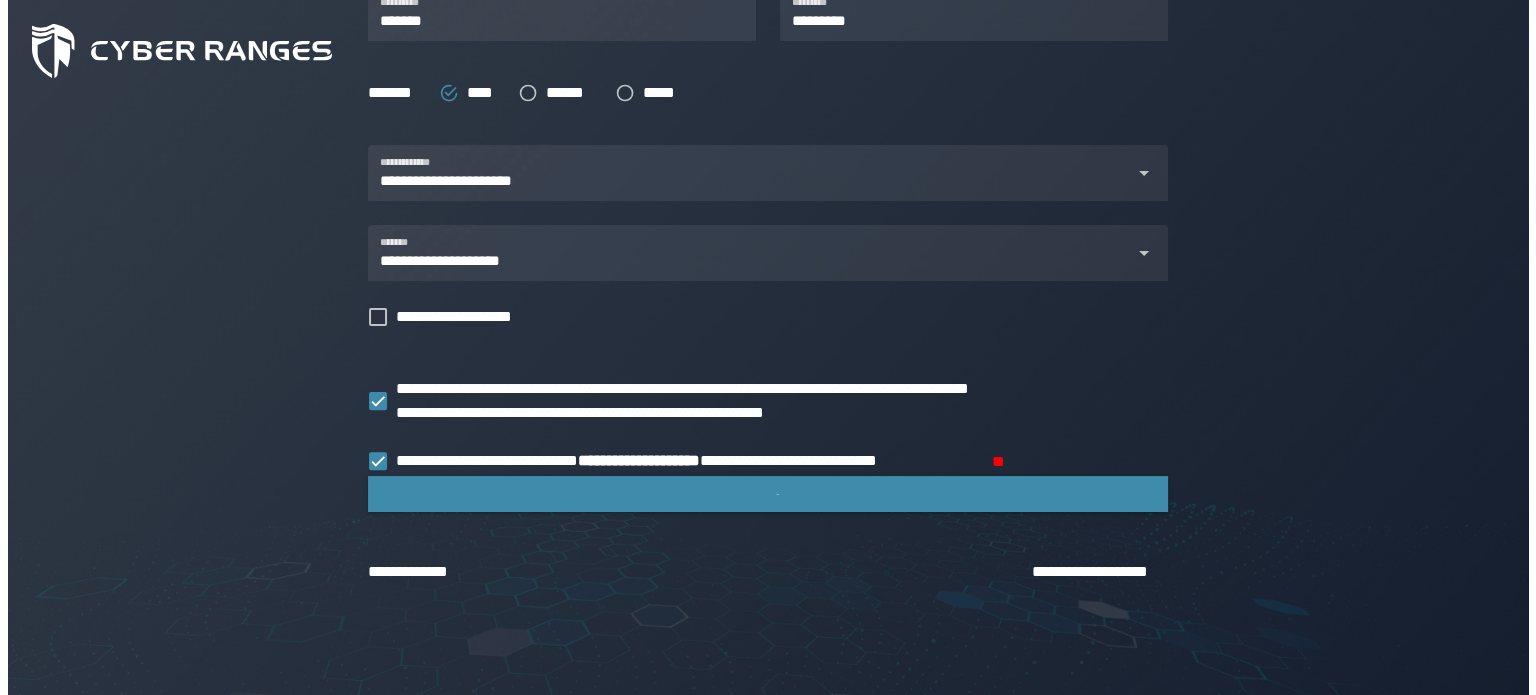 scroll, scrollTop: 0, scrollLeft: 0, axis: both 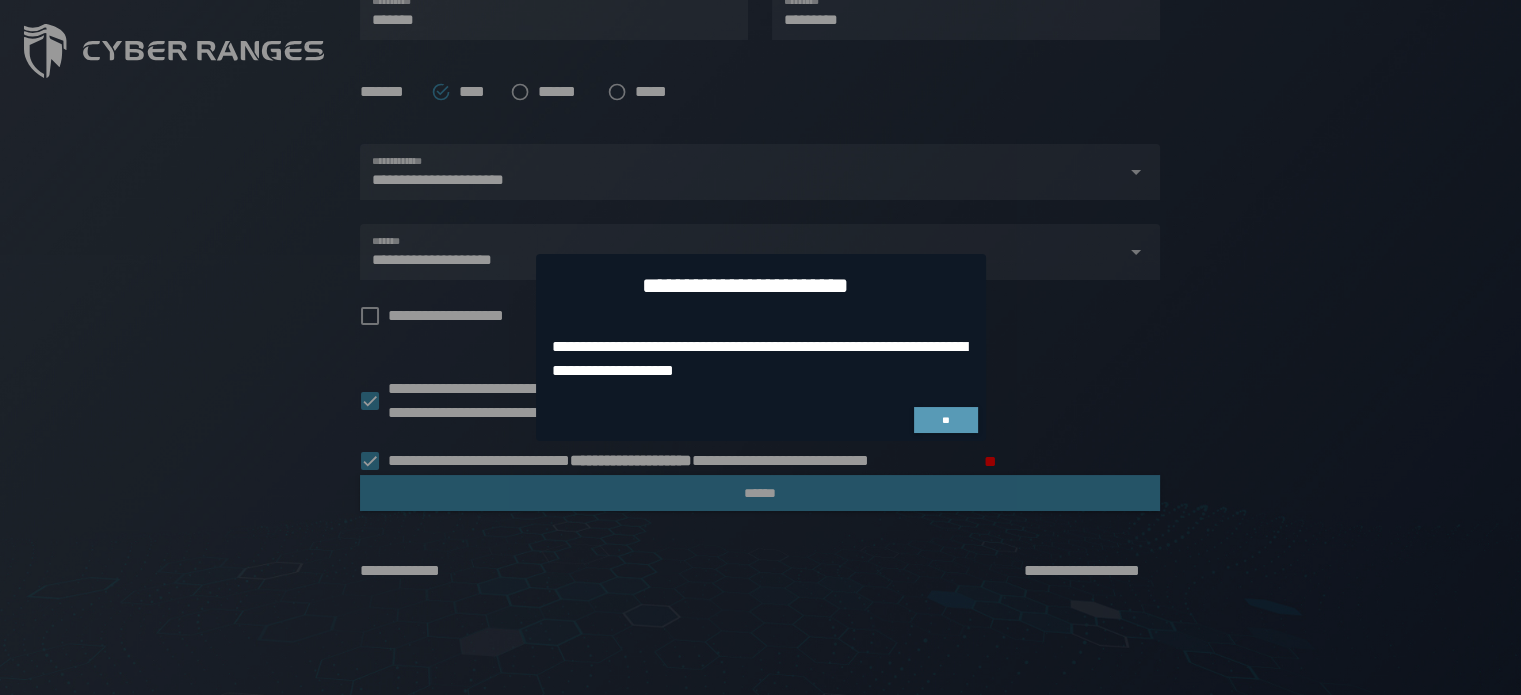 click on "**" at bounding box center [946, 420] 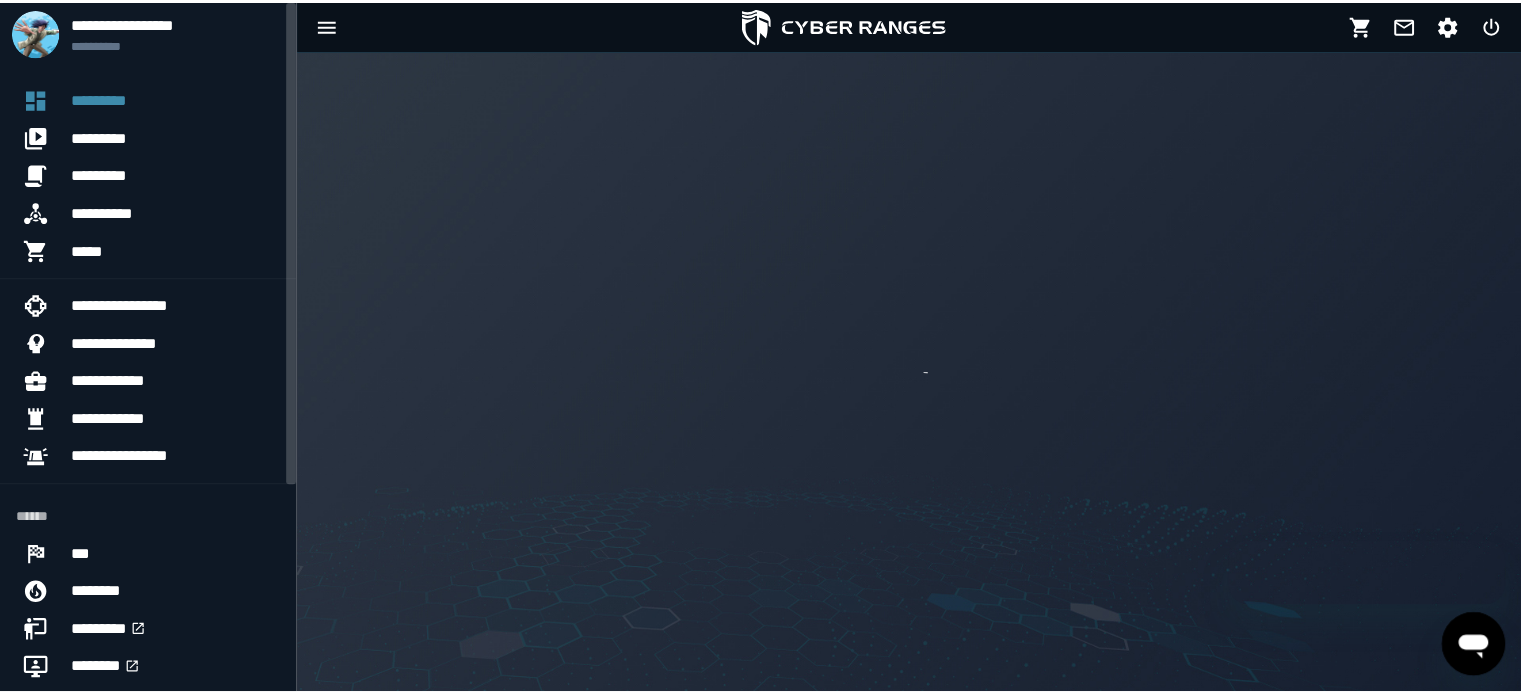 scroll, scrollTop: 0, scrollLeft: 0, axis: both 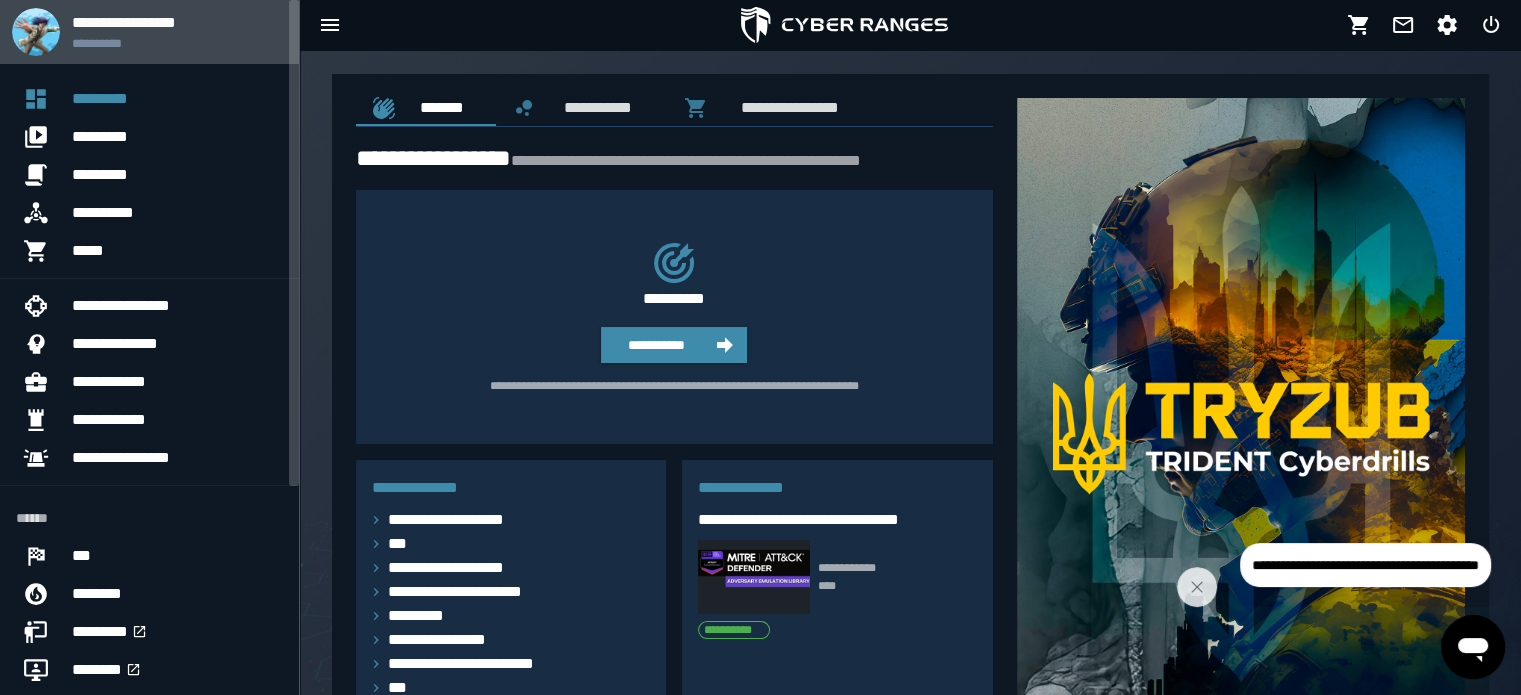 click at bounding box center (36, 32) 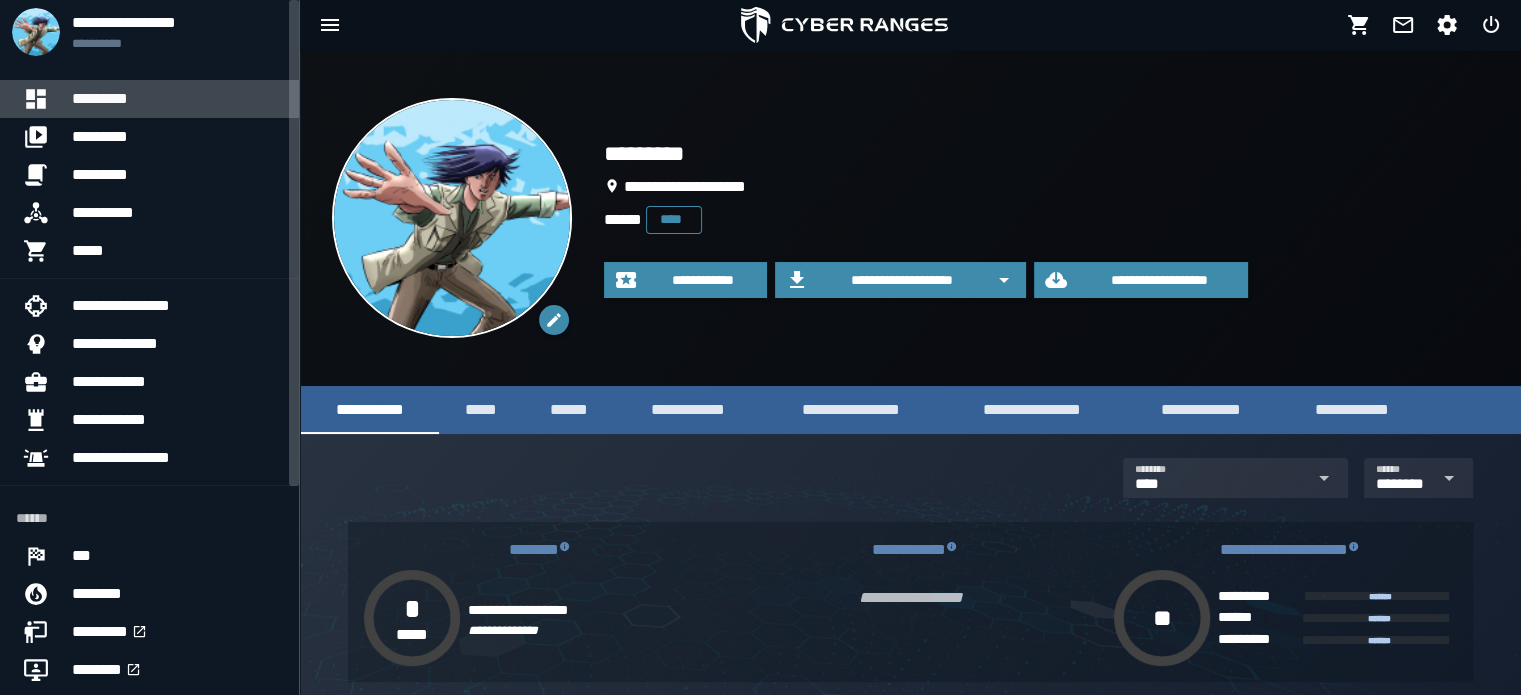 click on "*********" at bounding box center [177, 99] 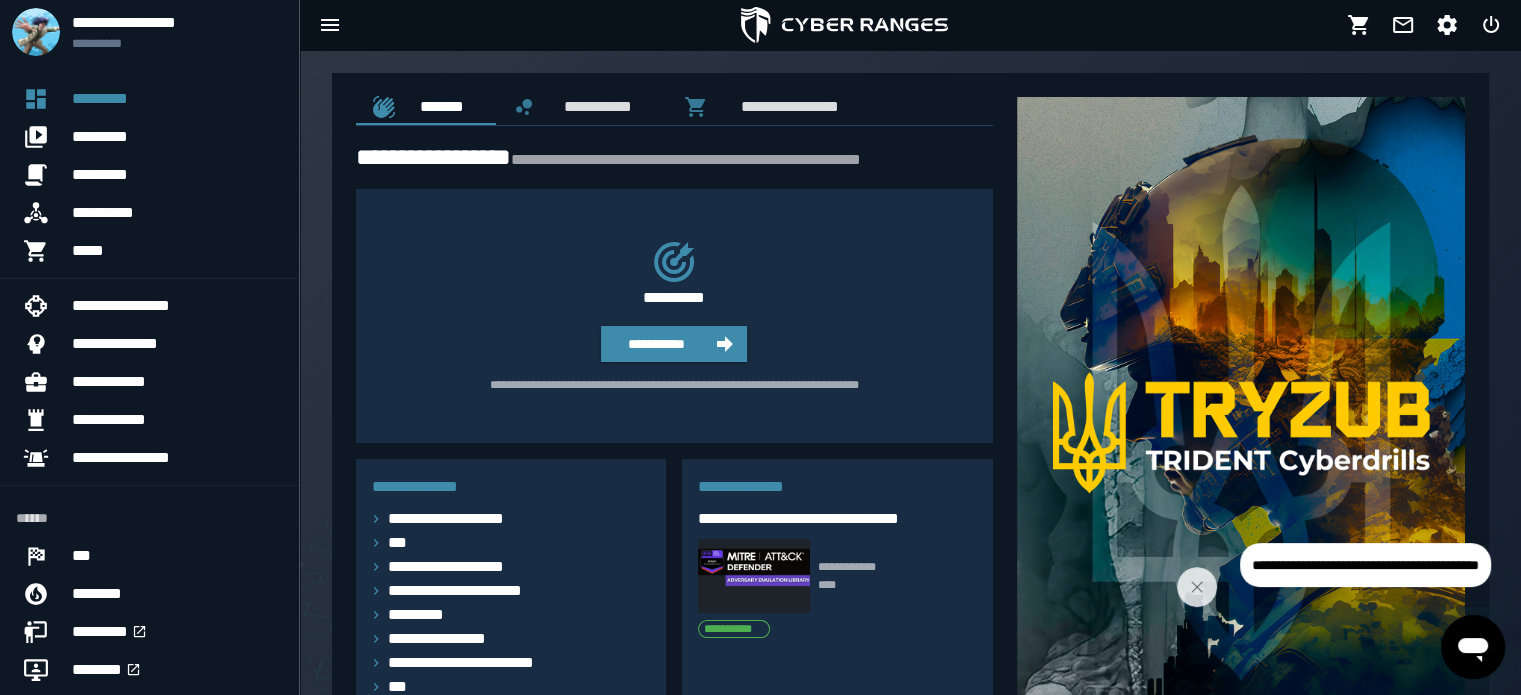 scroll, scrollTop: 0, scrollLeft: 0, axis: both 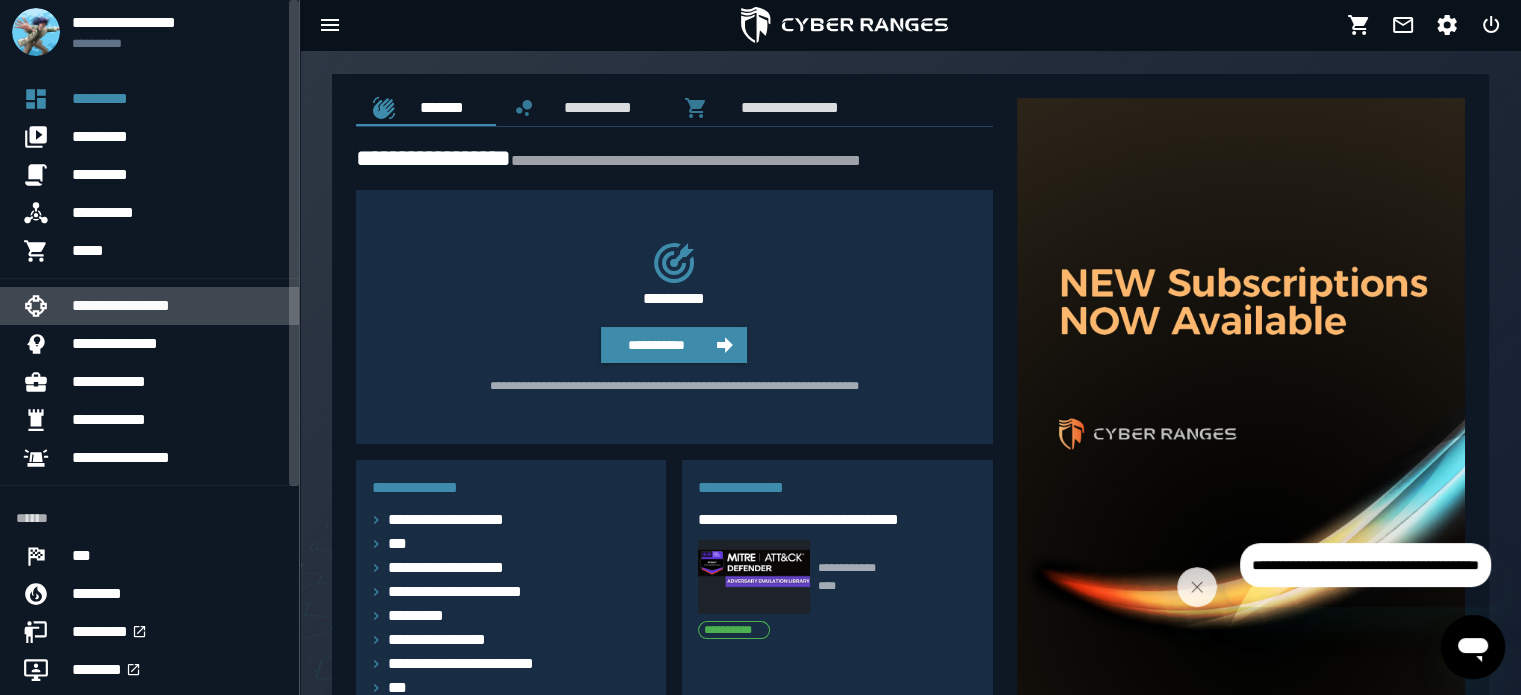 click on "**********" 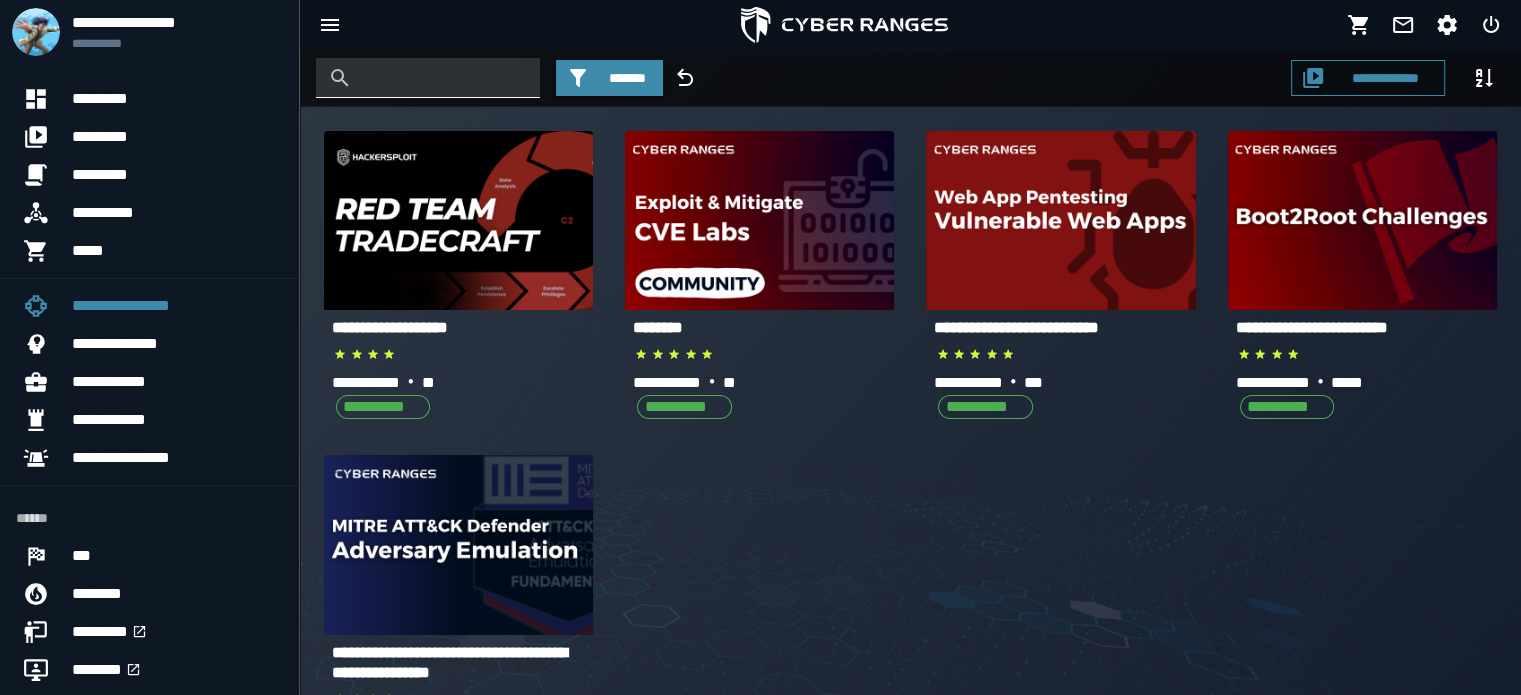 click at bounding box center [443, 78] 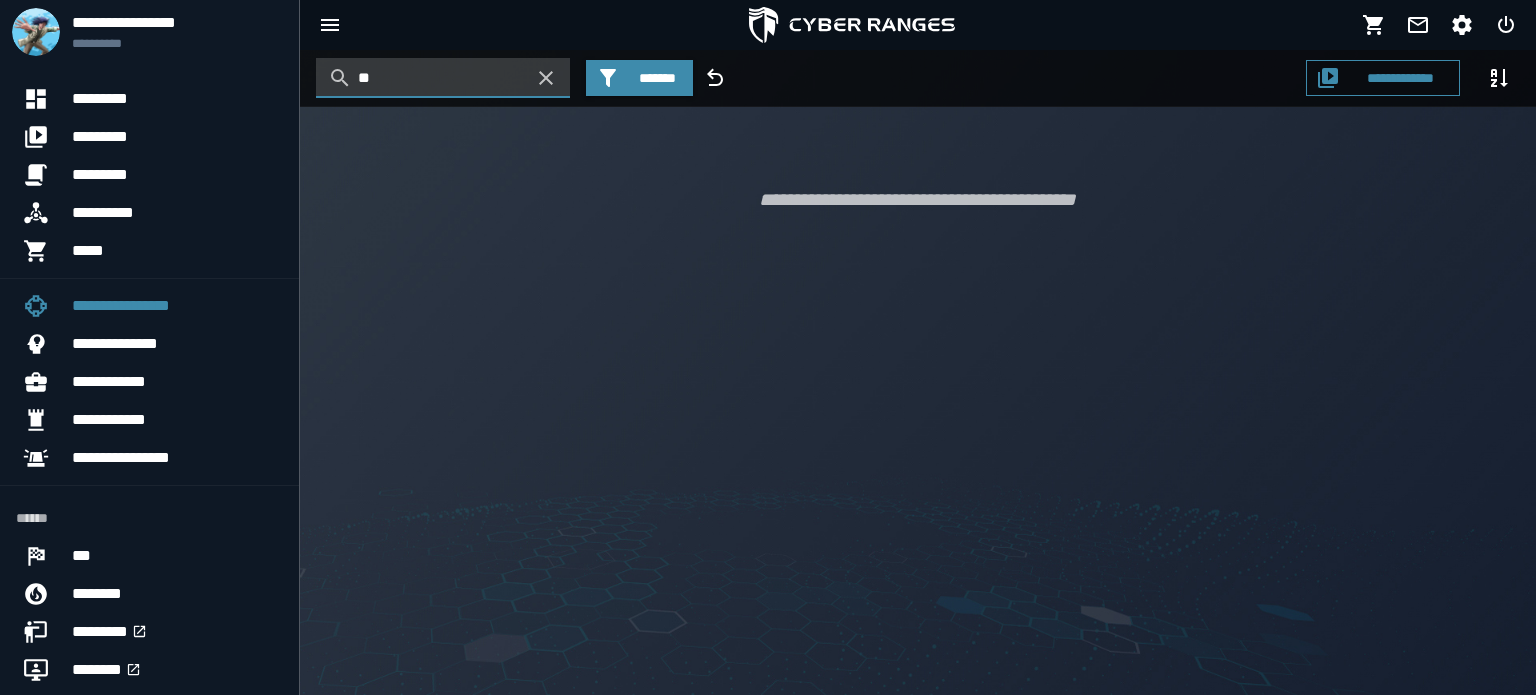 type on "*" 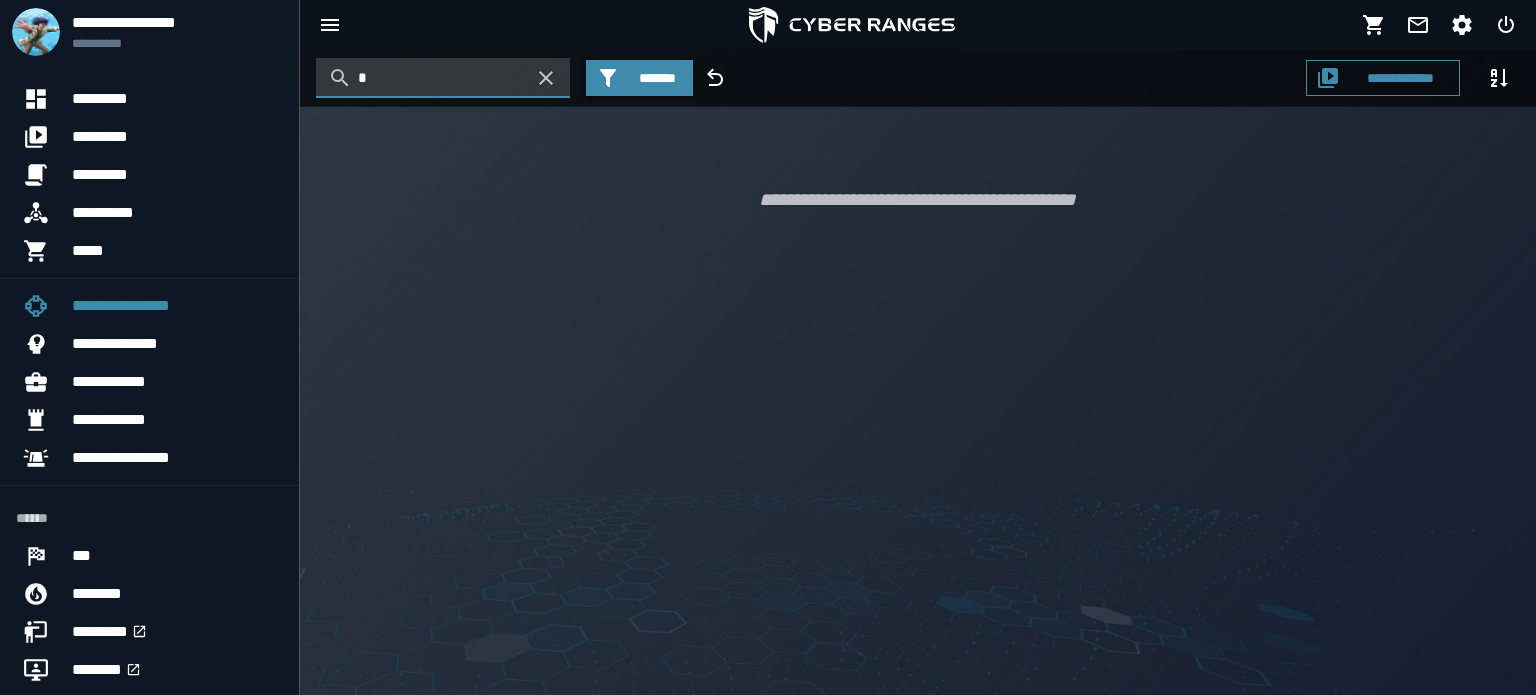 type 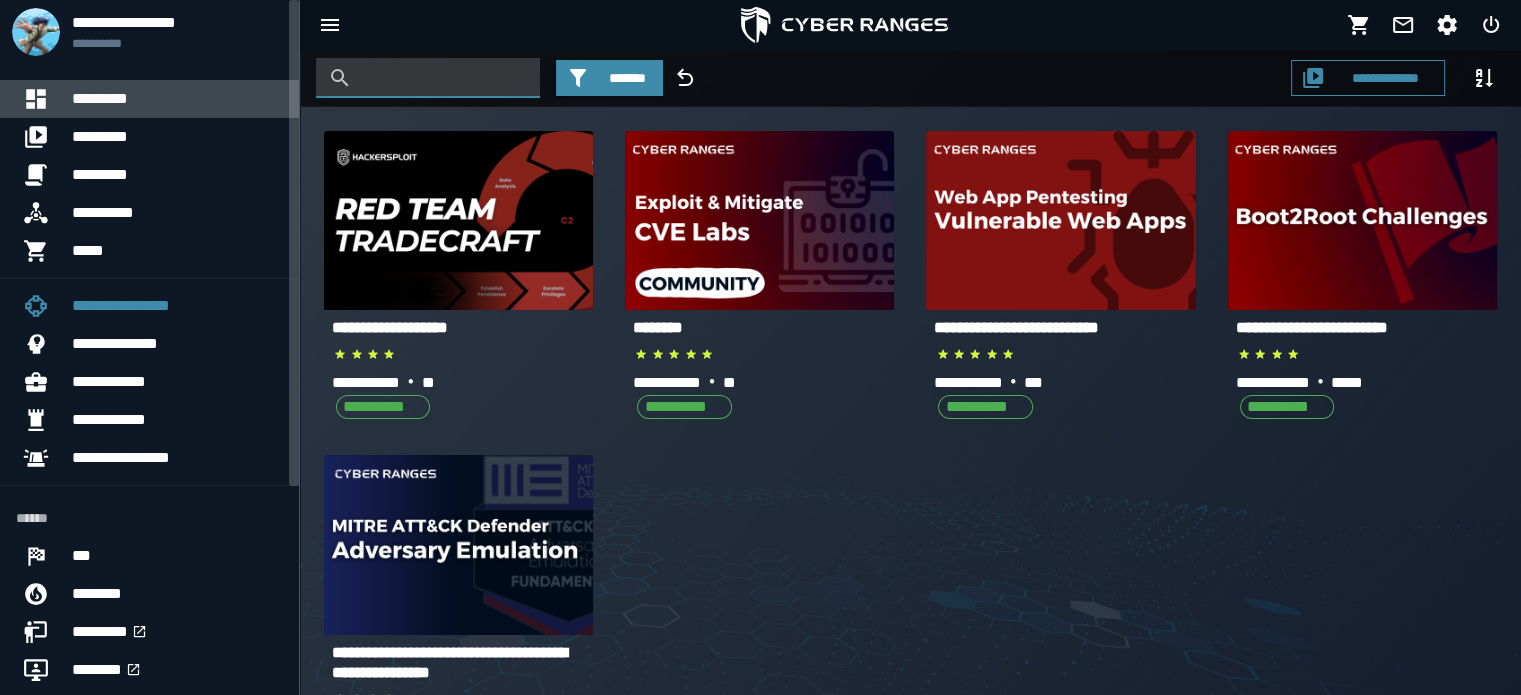 click on "*********" 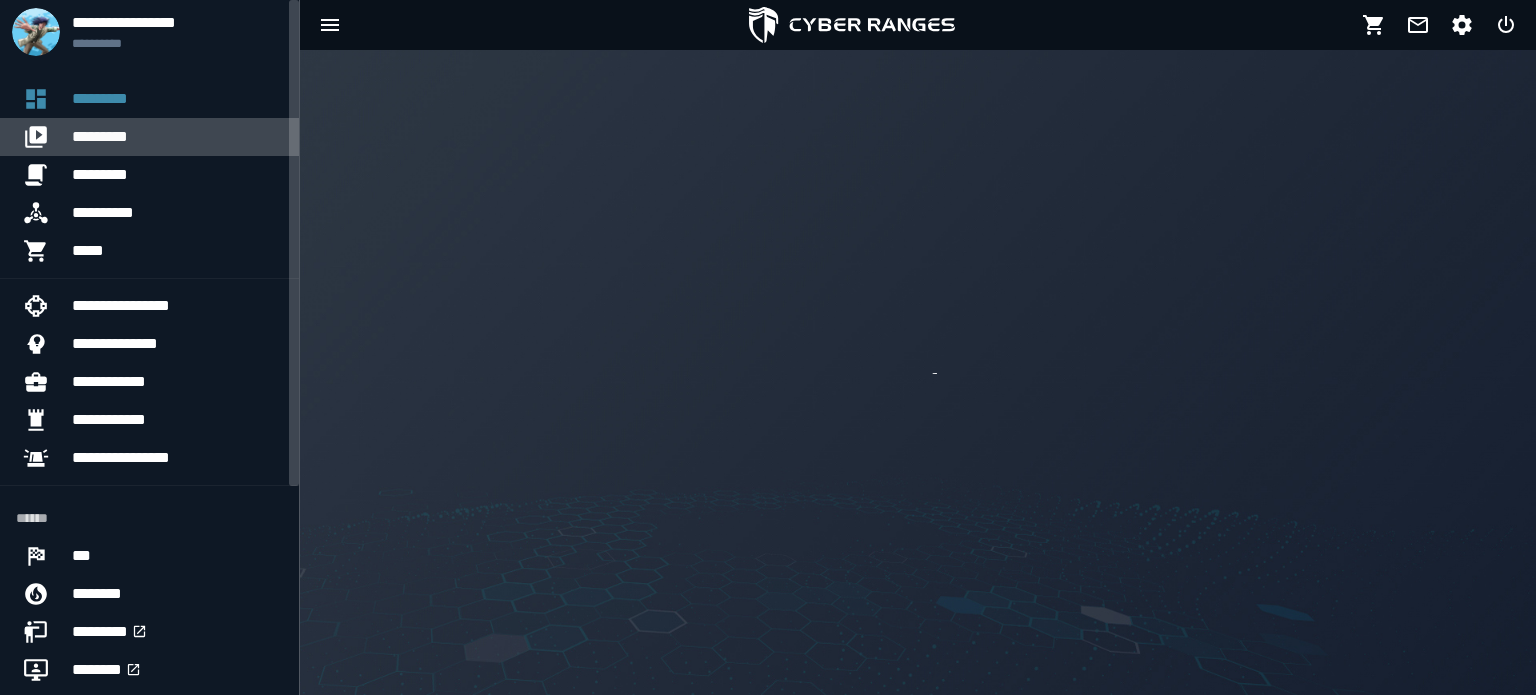click on "*********" at bounding box center (177, 137) 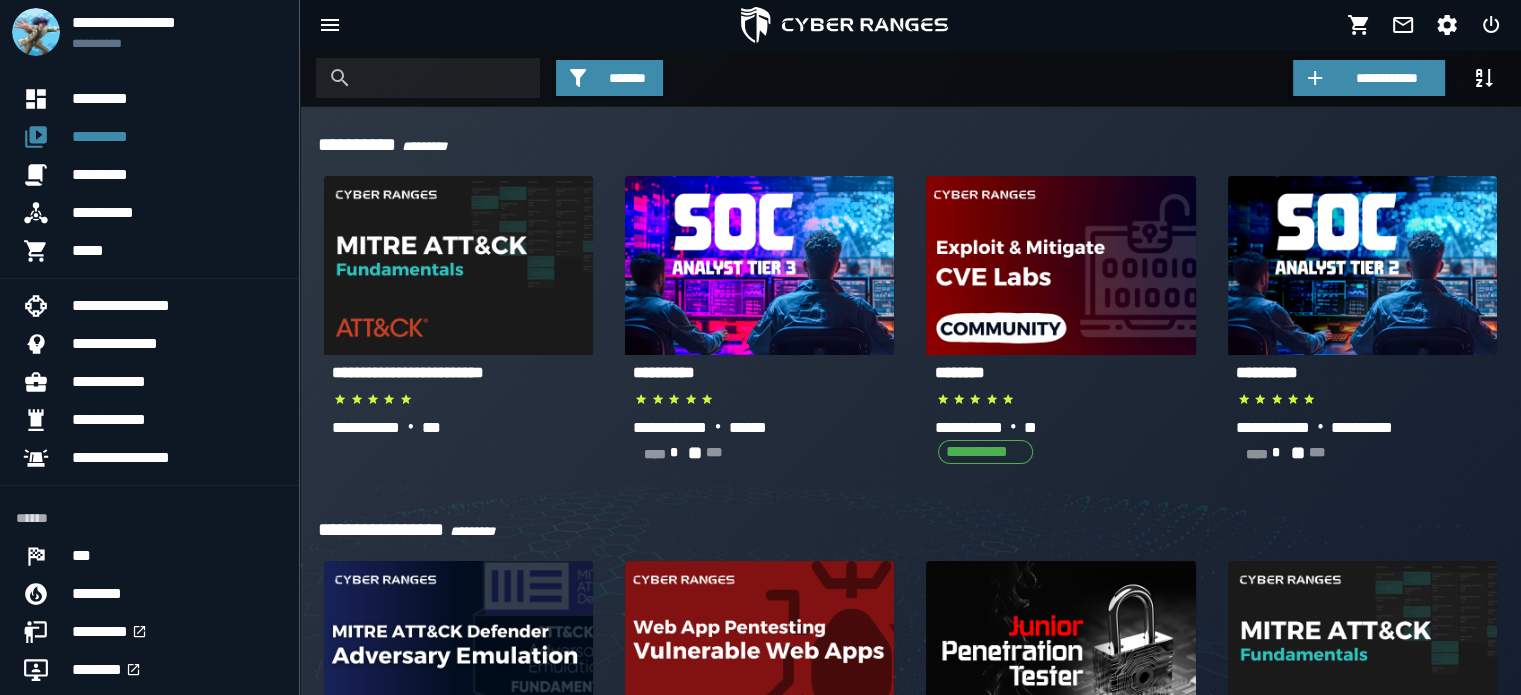 click at bounding box center [443, 78] 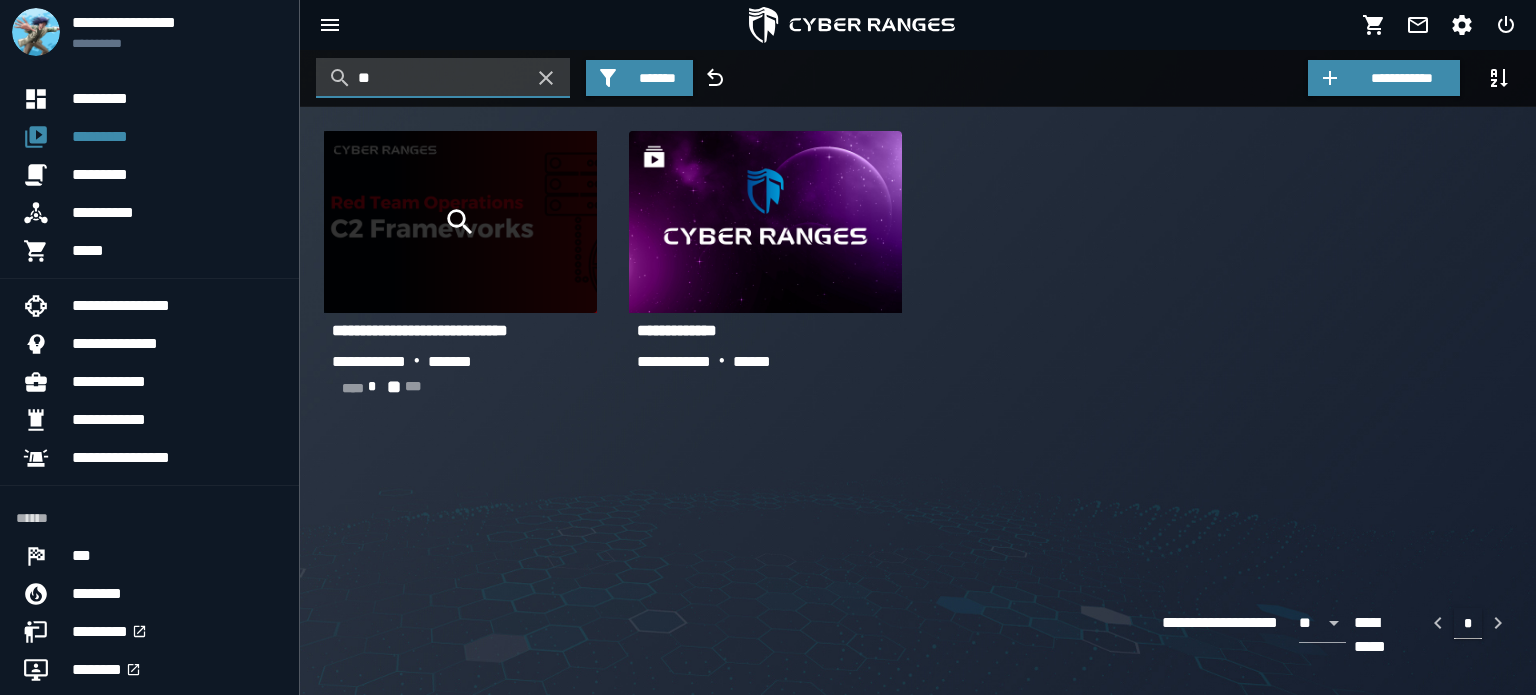type on "**" 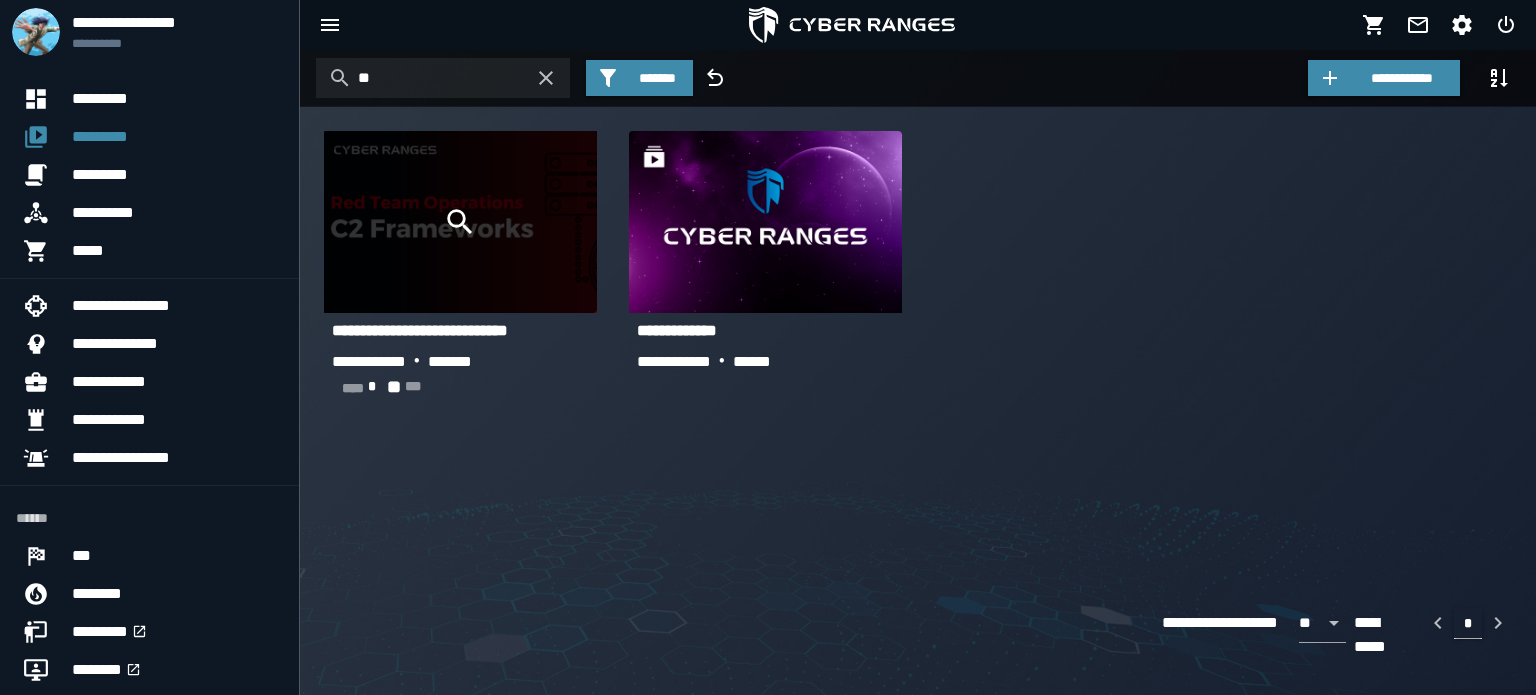 click 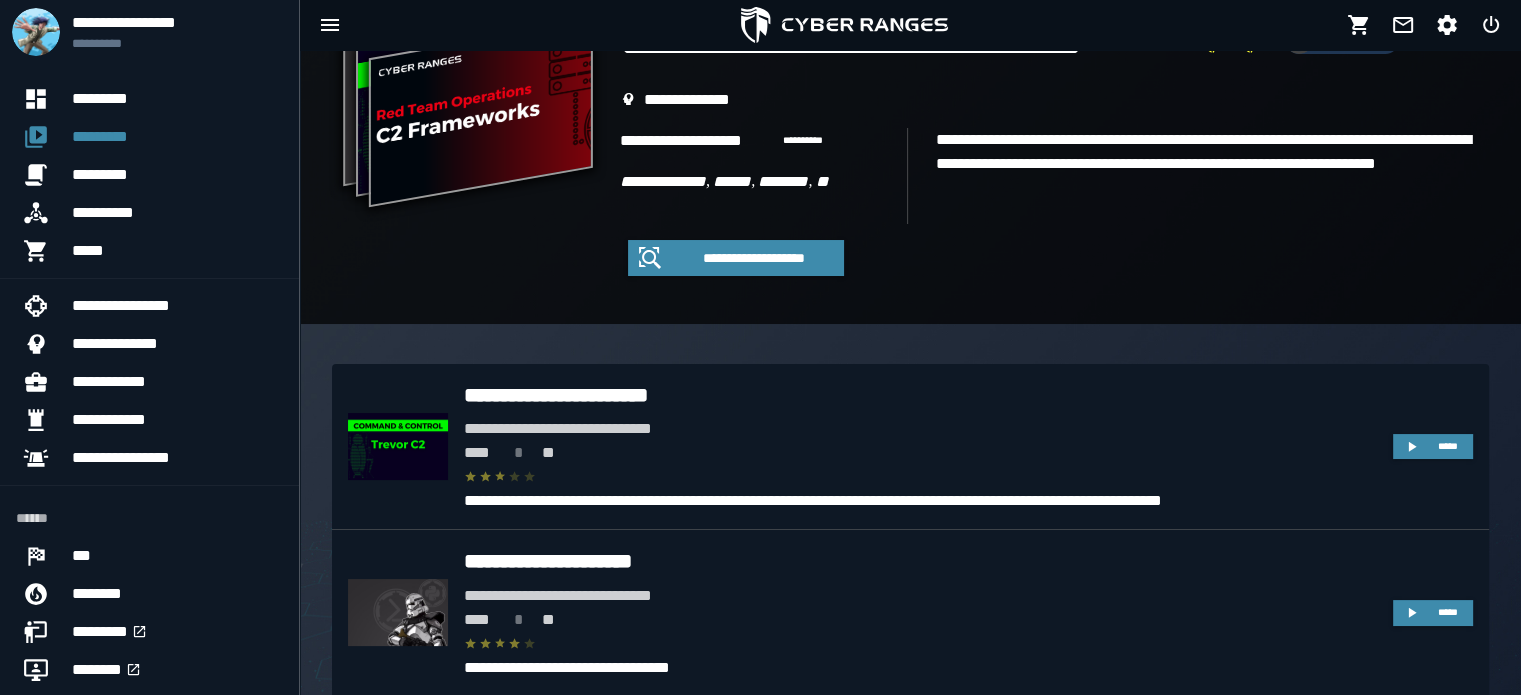 scroll, scrollTop: 200, scrollLeft: 0, axis: vertical 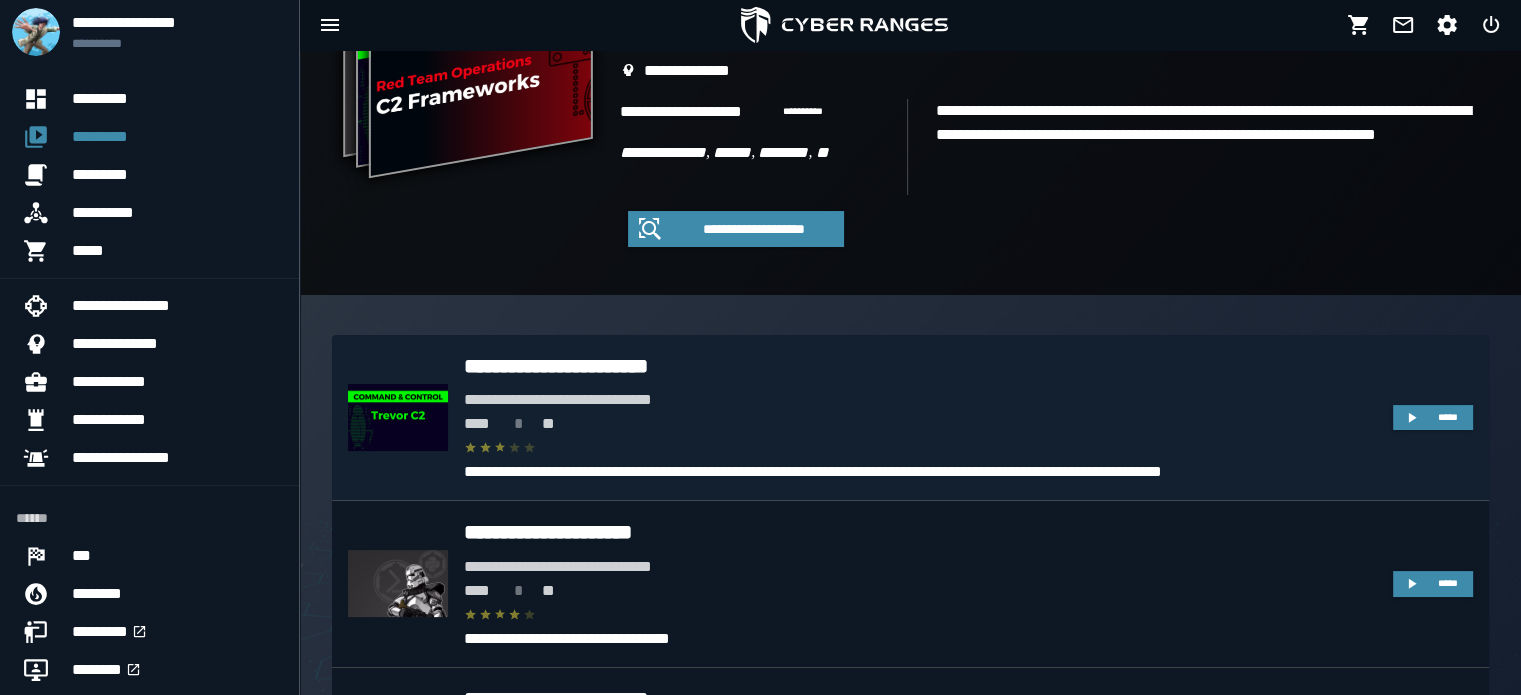 click on "**" at bounding box center (548, 423) 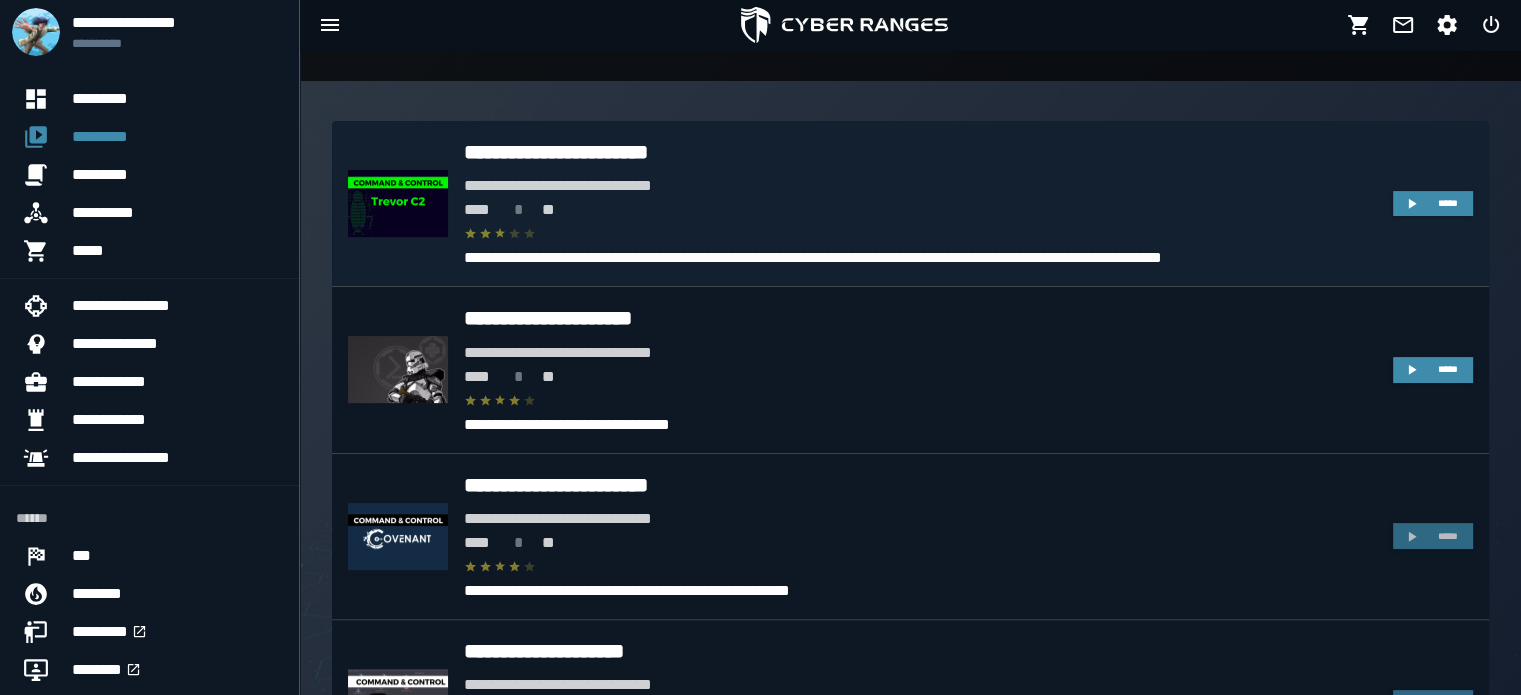 scroll, scrollTop: 350, scrollLeft: 0, axis: vertical 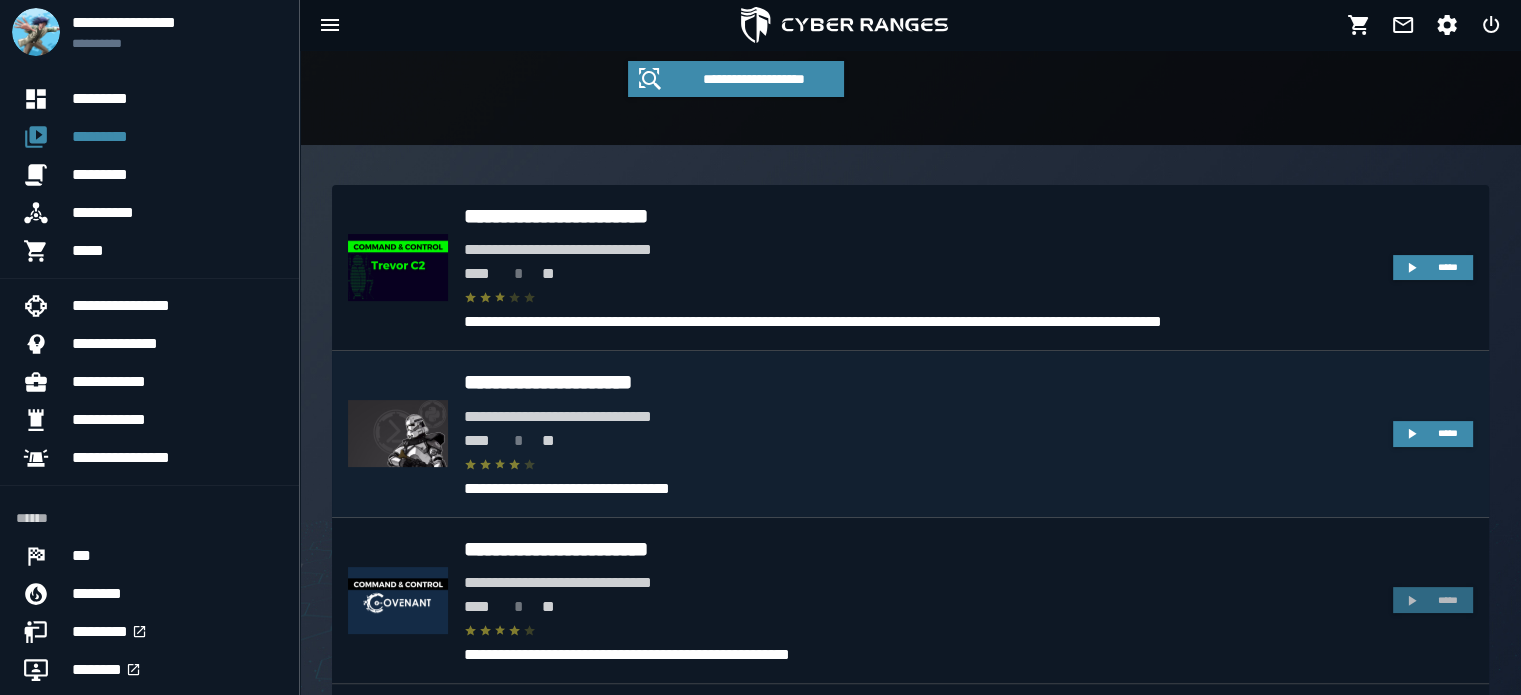 click at bounding box center (920, 465) 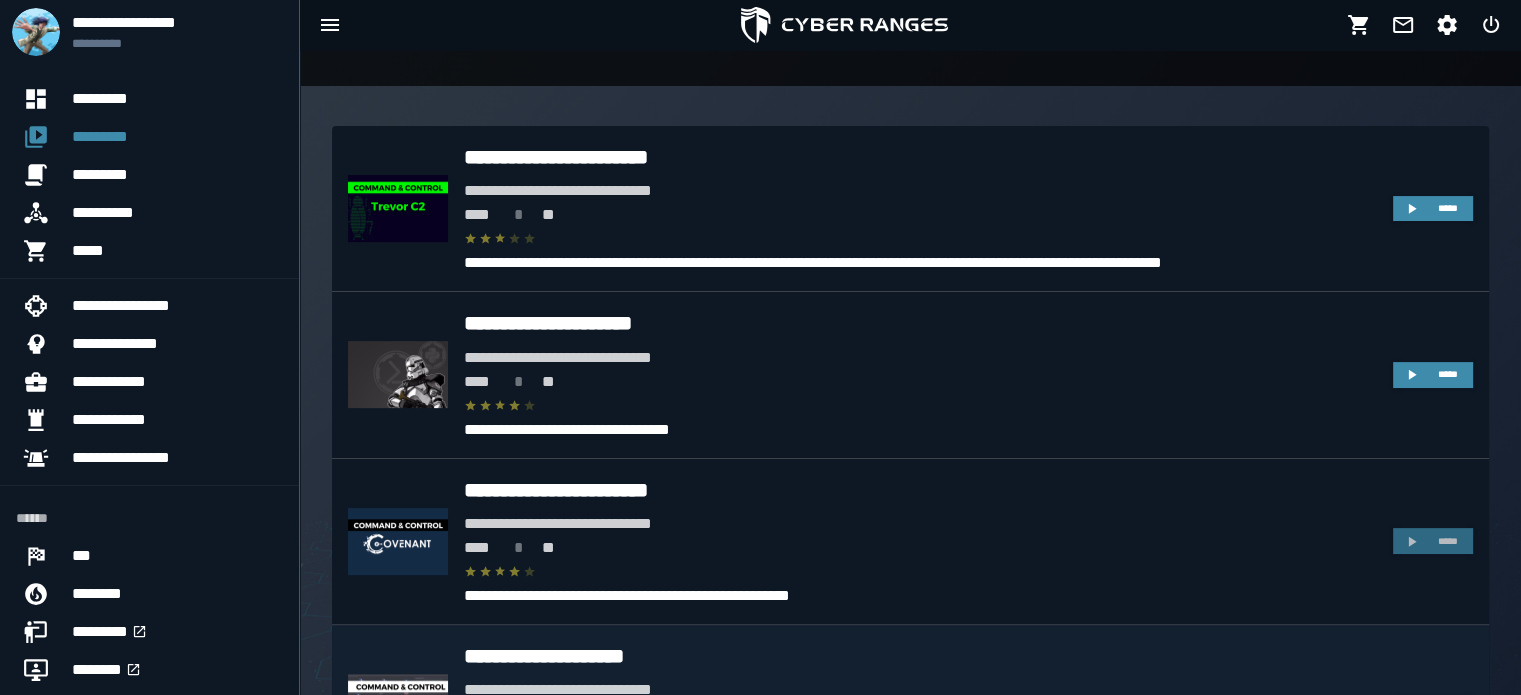 scroll, scrollTop: 550, scrollLeft: 0, axis: vertical 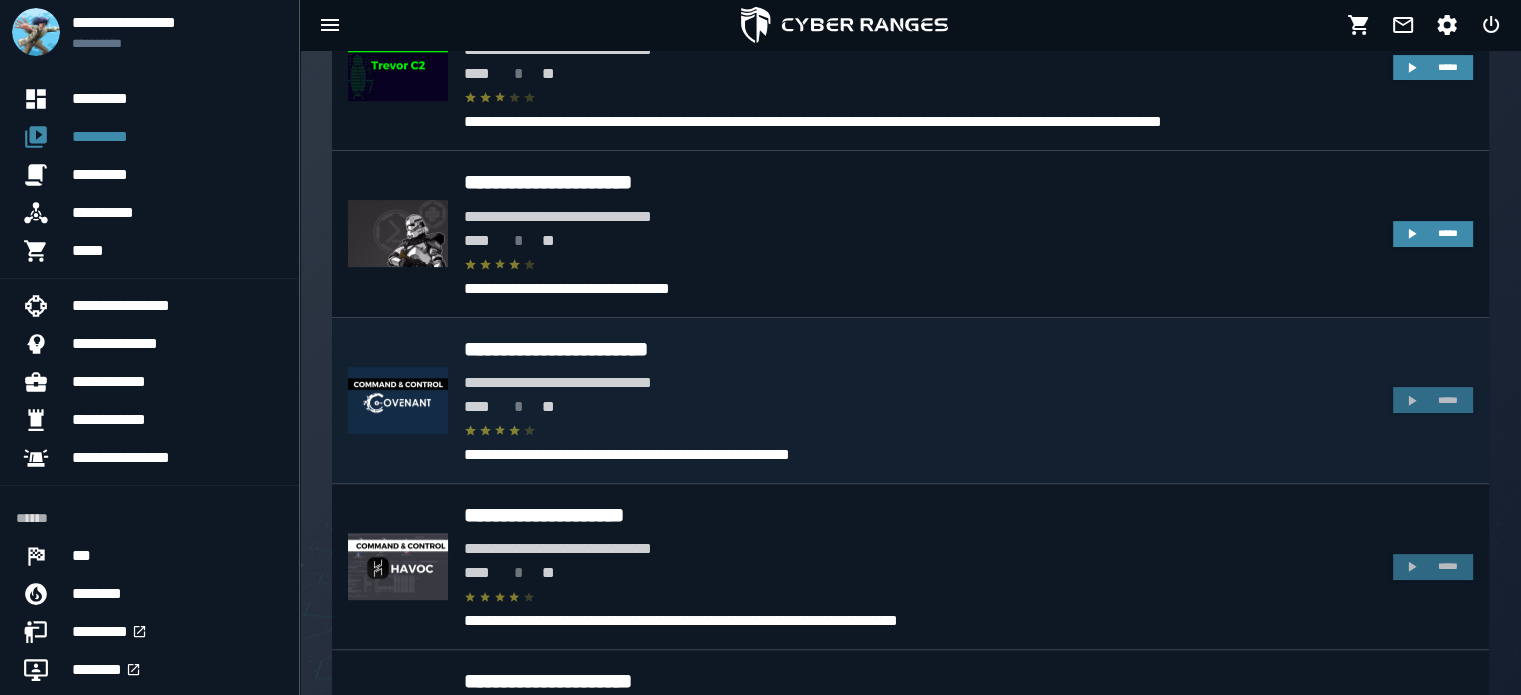click on "**** * **" at bounding box center (920, 407) 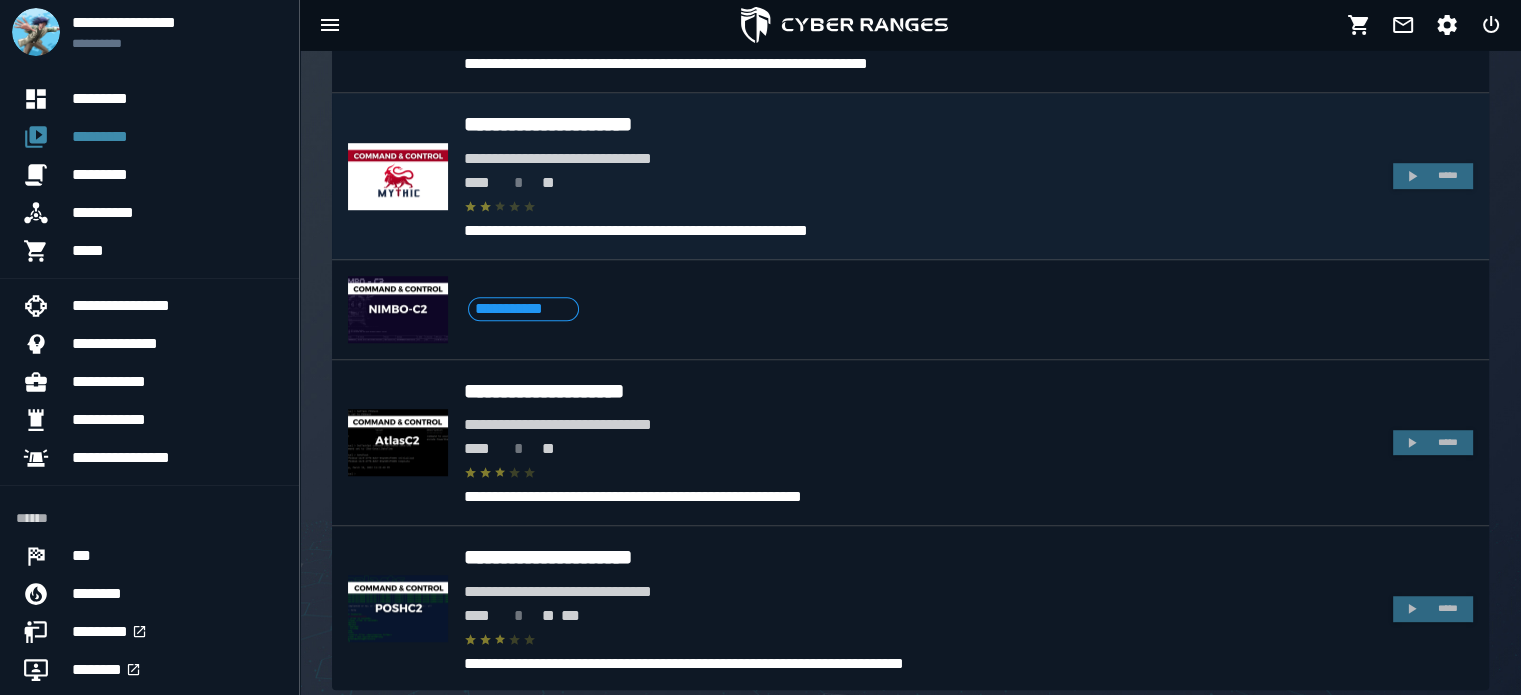 scroll, scrollTop: 1450, scrollLeft: 0, axis: vertical 